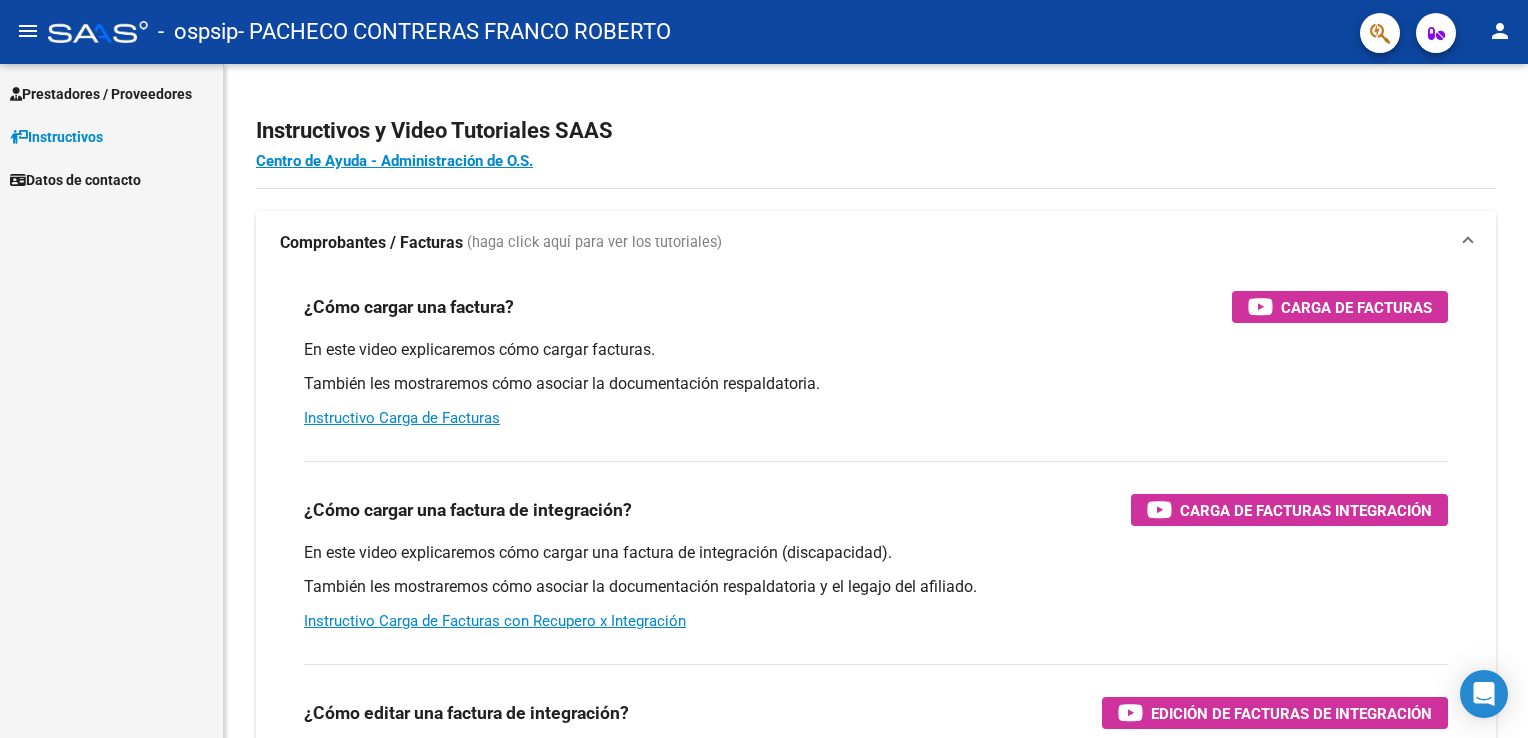 scroll, scrollTop: 0, scrollLeft: 0, axis: both 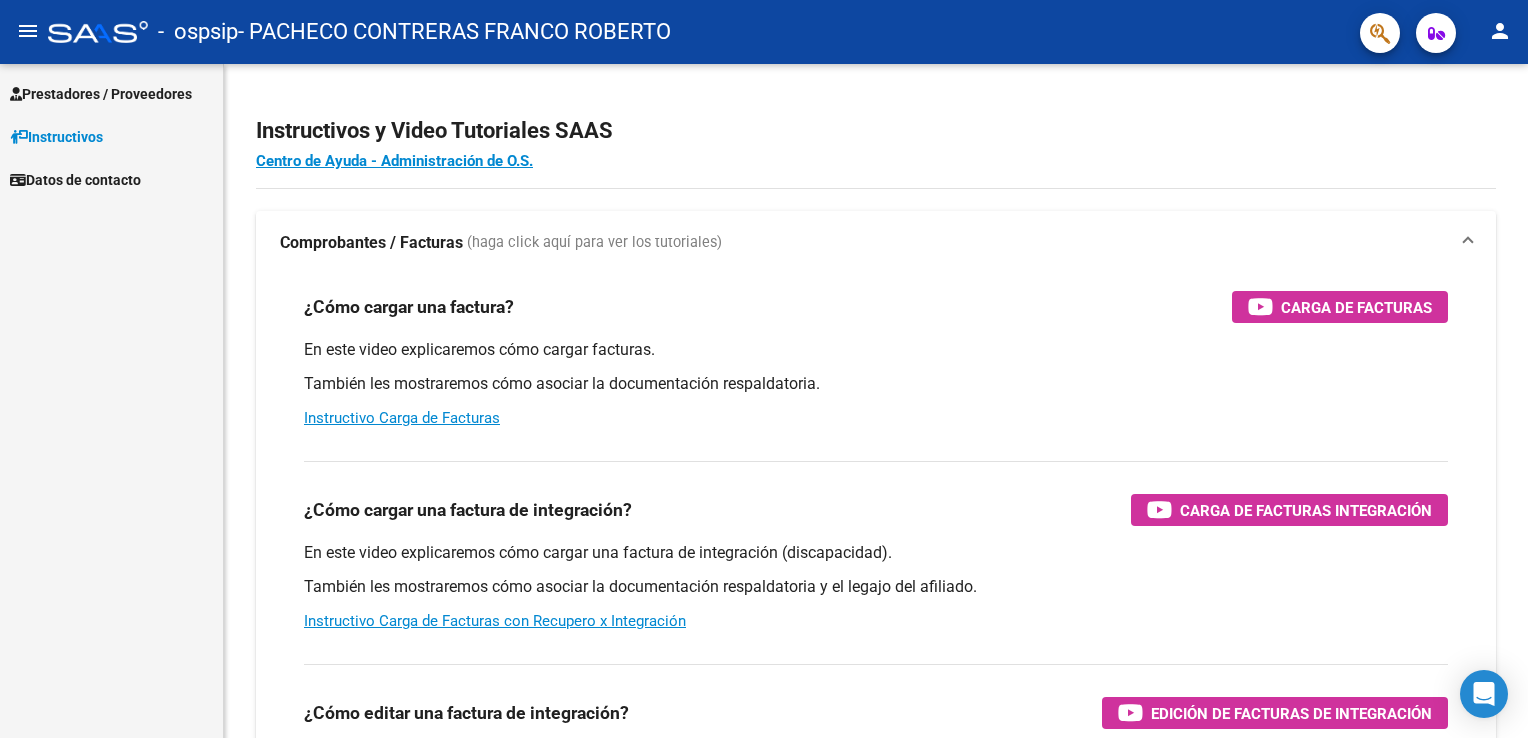 click on "Prestadores / Proveedores" at bounding box center (101, 94) 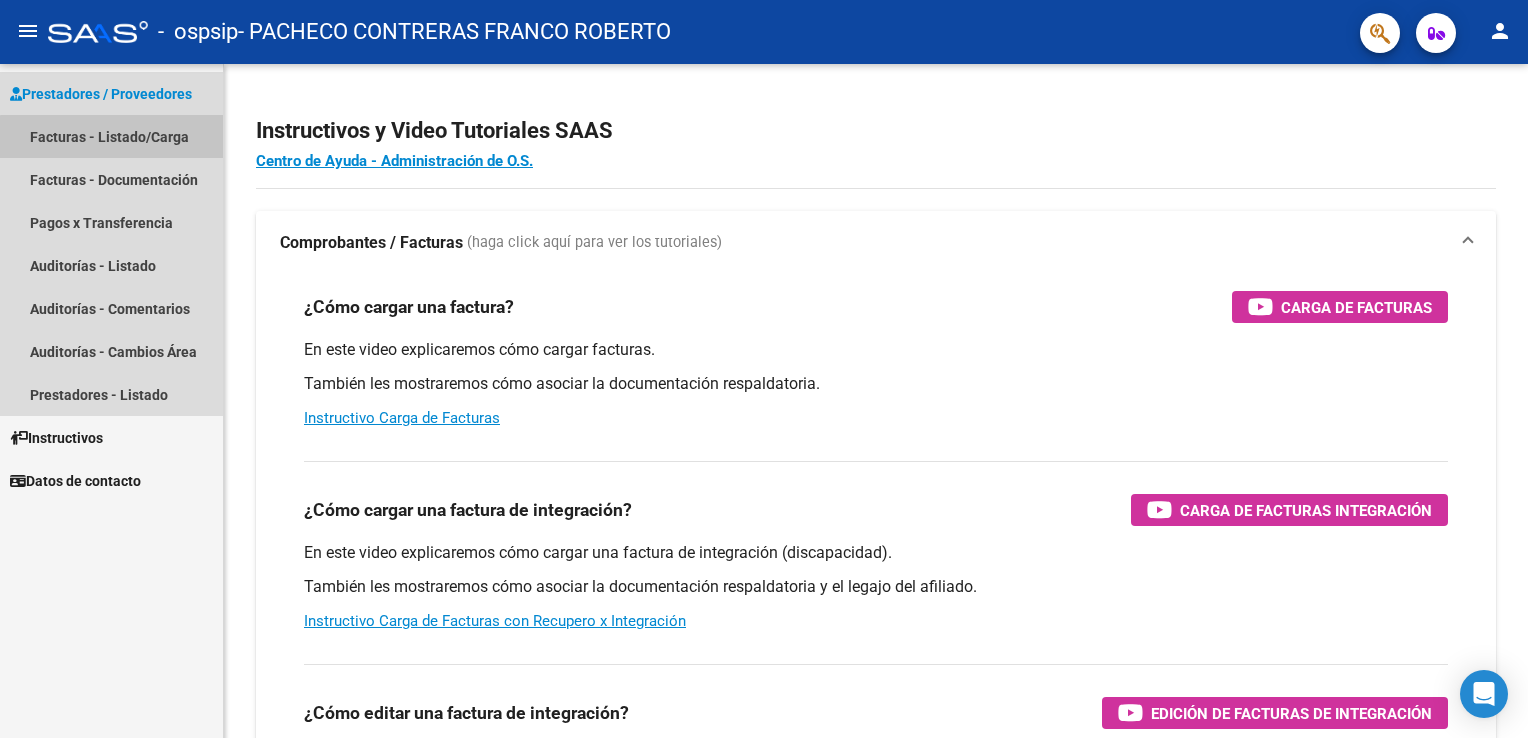 click on "Facturas - Listado/Carga" at bounding box center [111, 136] 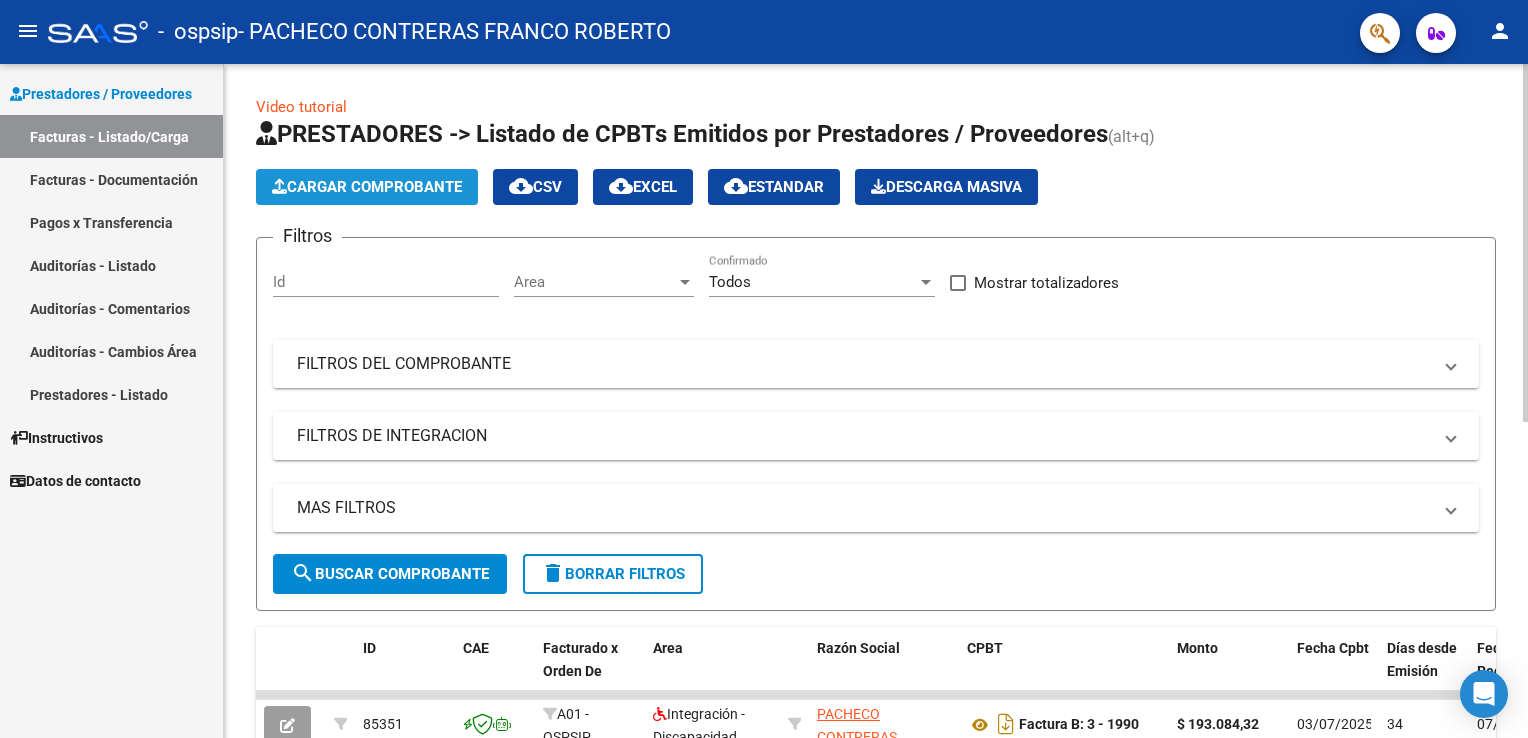 click on "Cargar Comprobante" 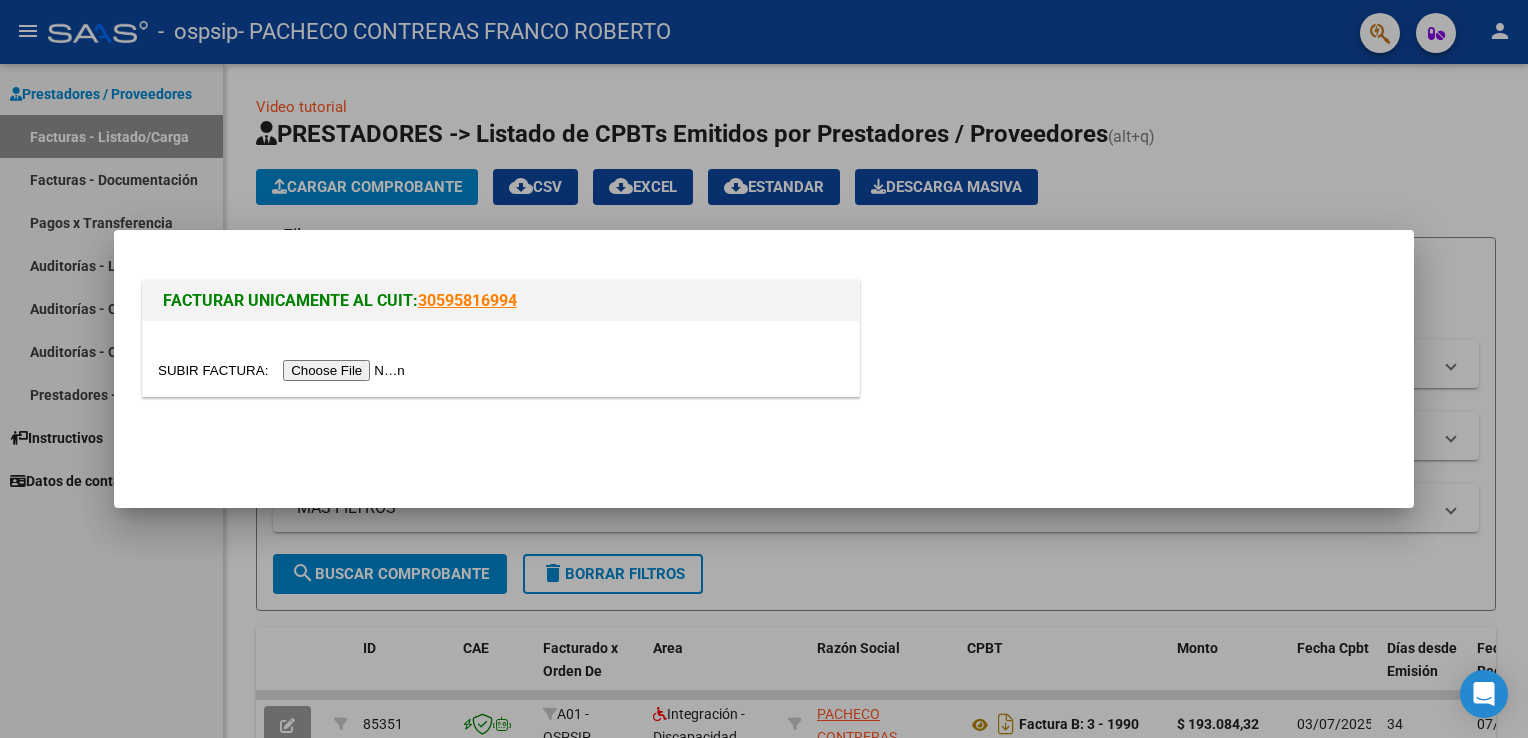 click at bounding box center (284, 370) 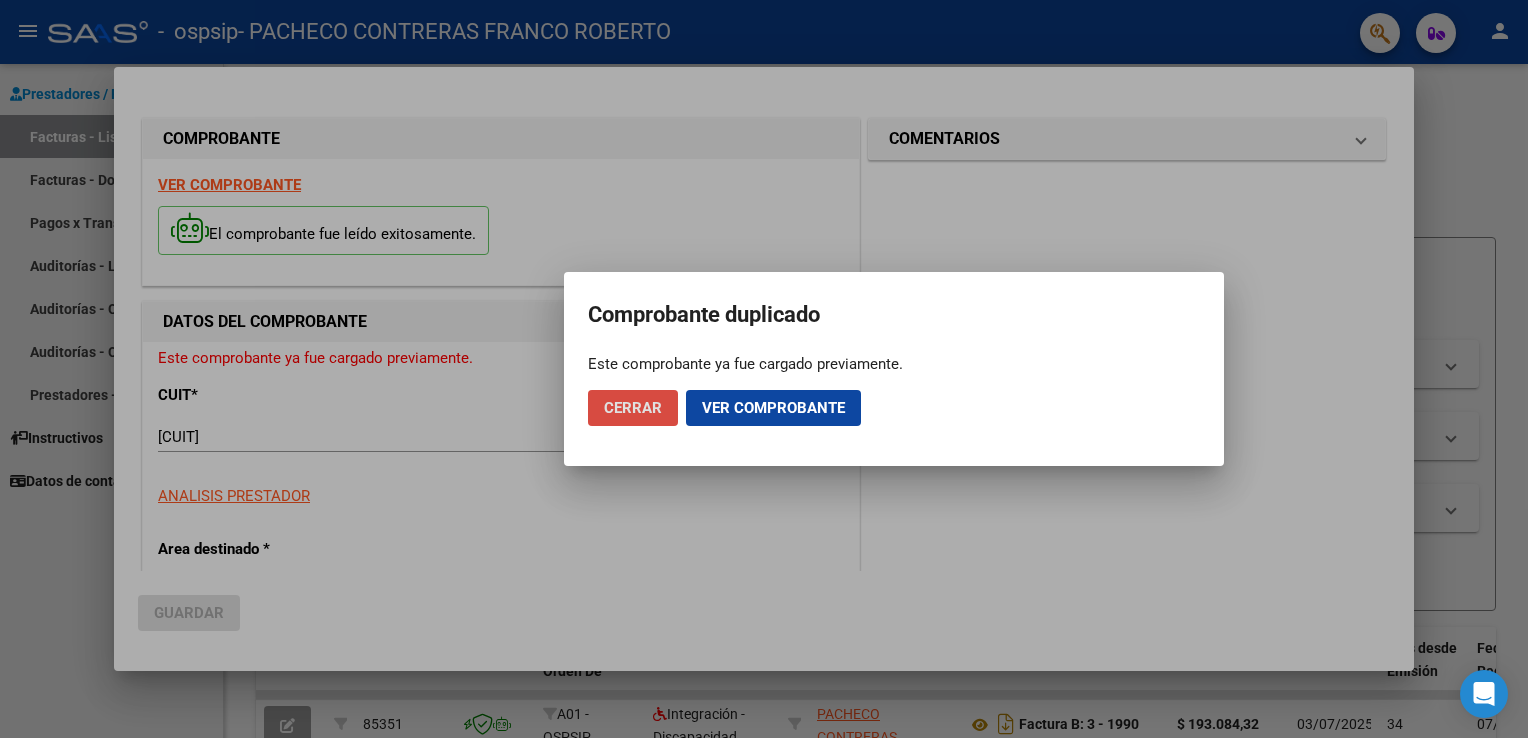 click on "Cerrar" 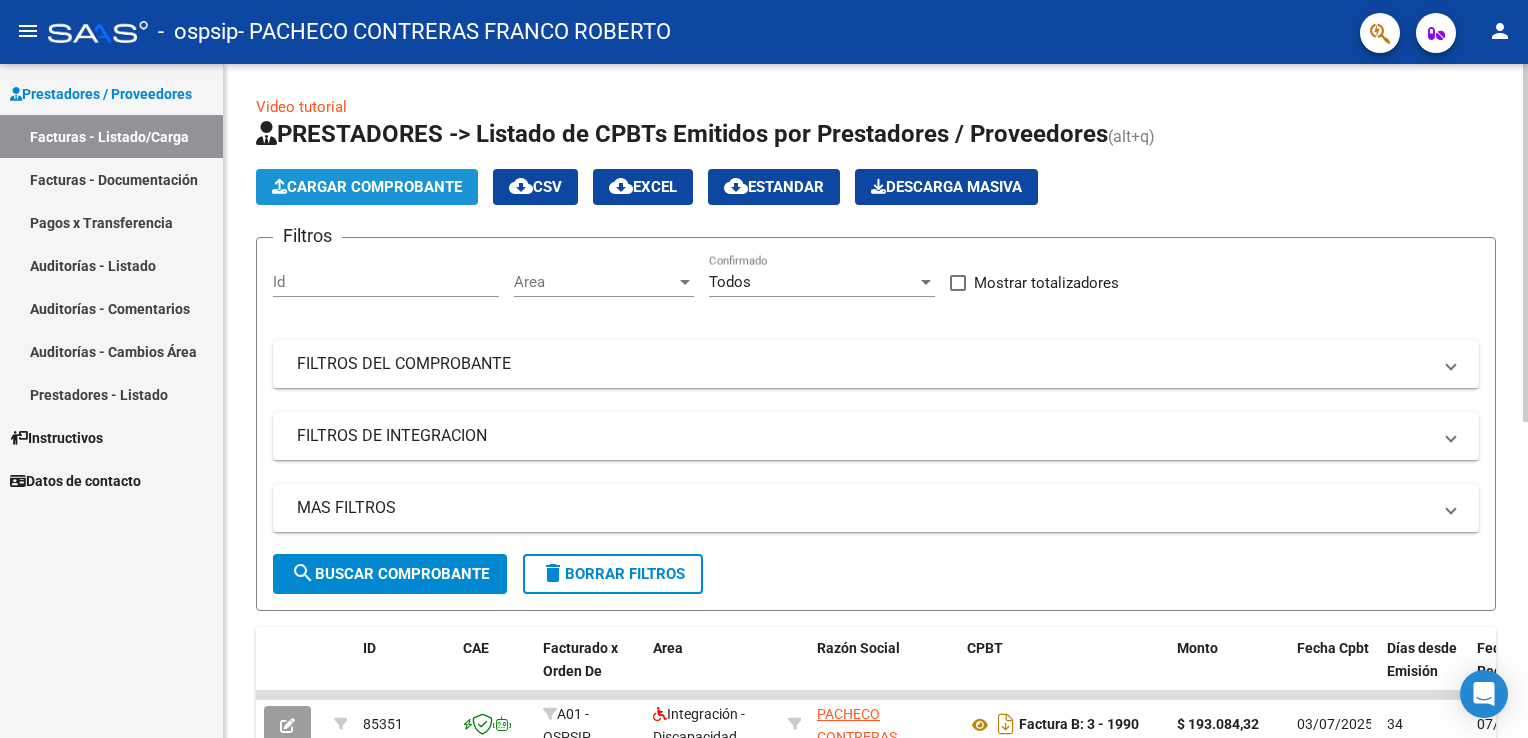 click on "Cargar Comprobante" 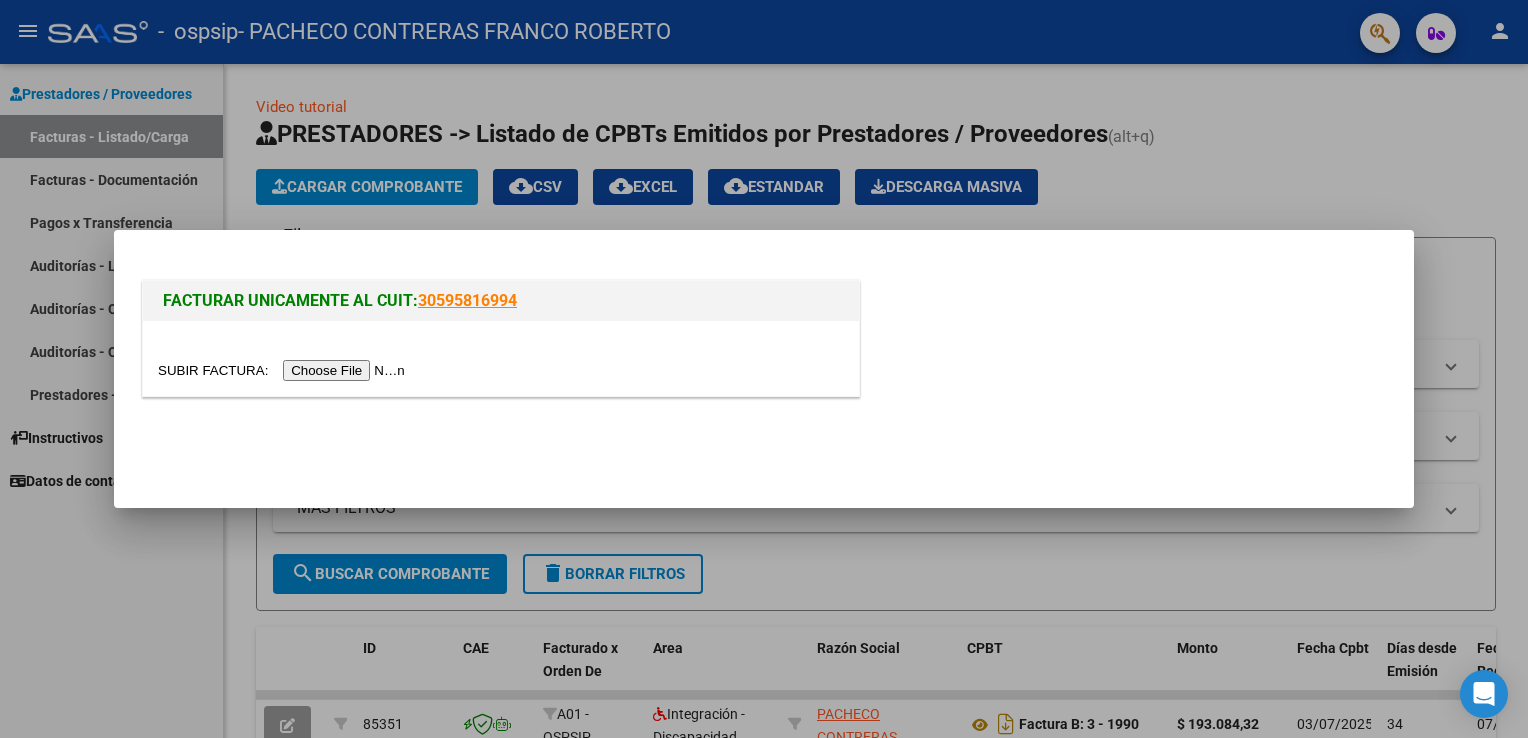 click at bounding box center (284, 370) 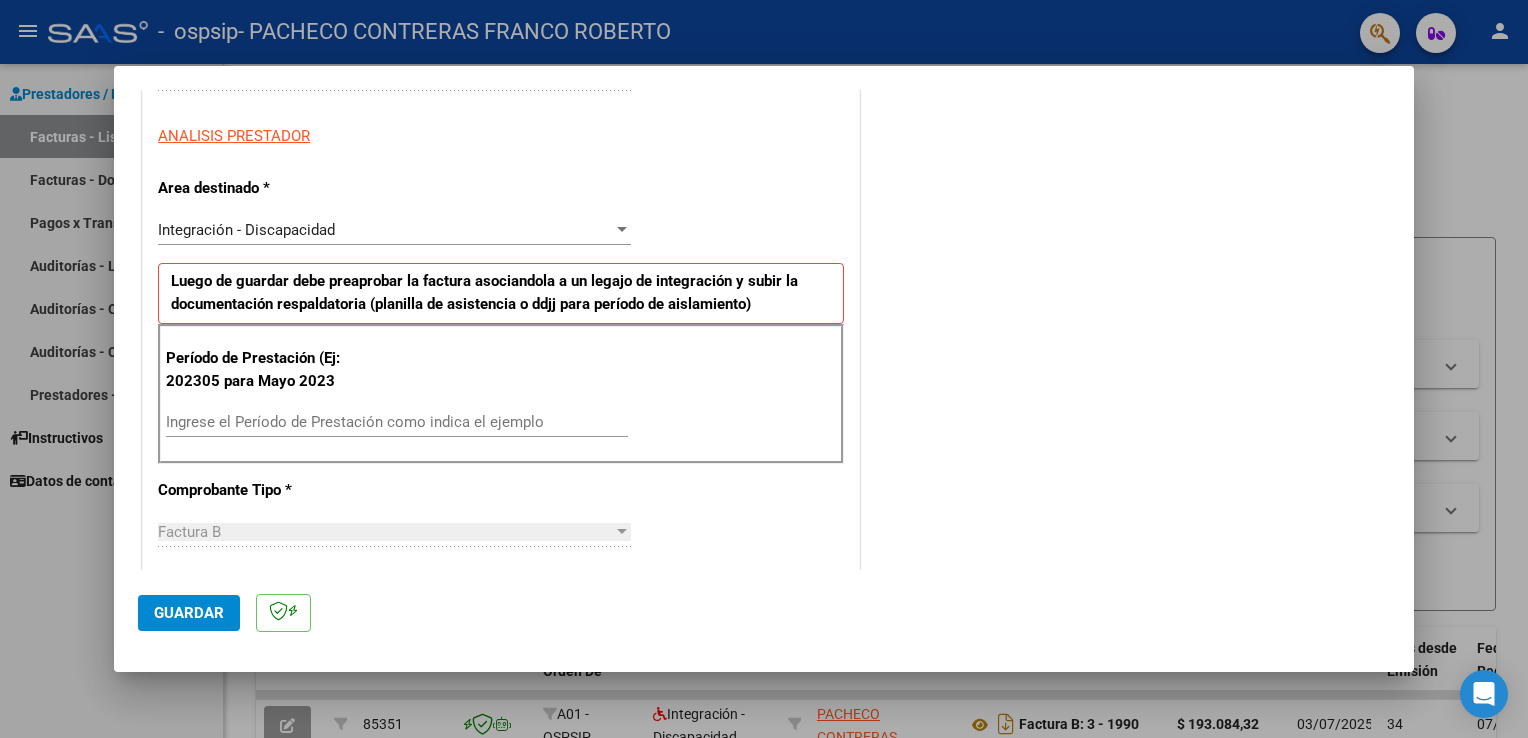 scroll, scrollTop: 360, scrollLeft: 0, axis: vertical 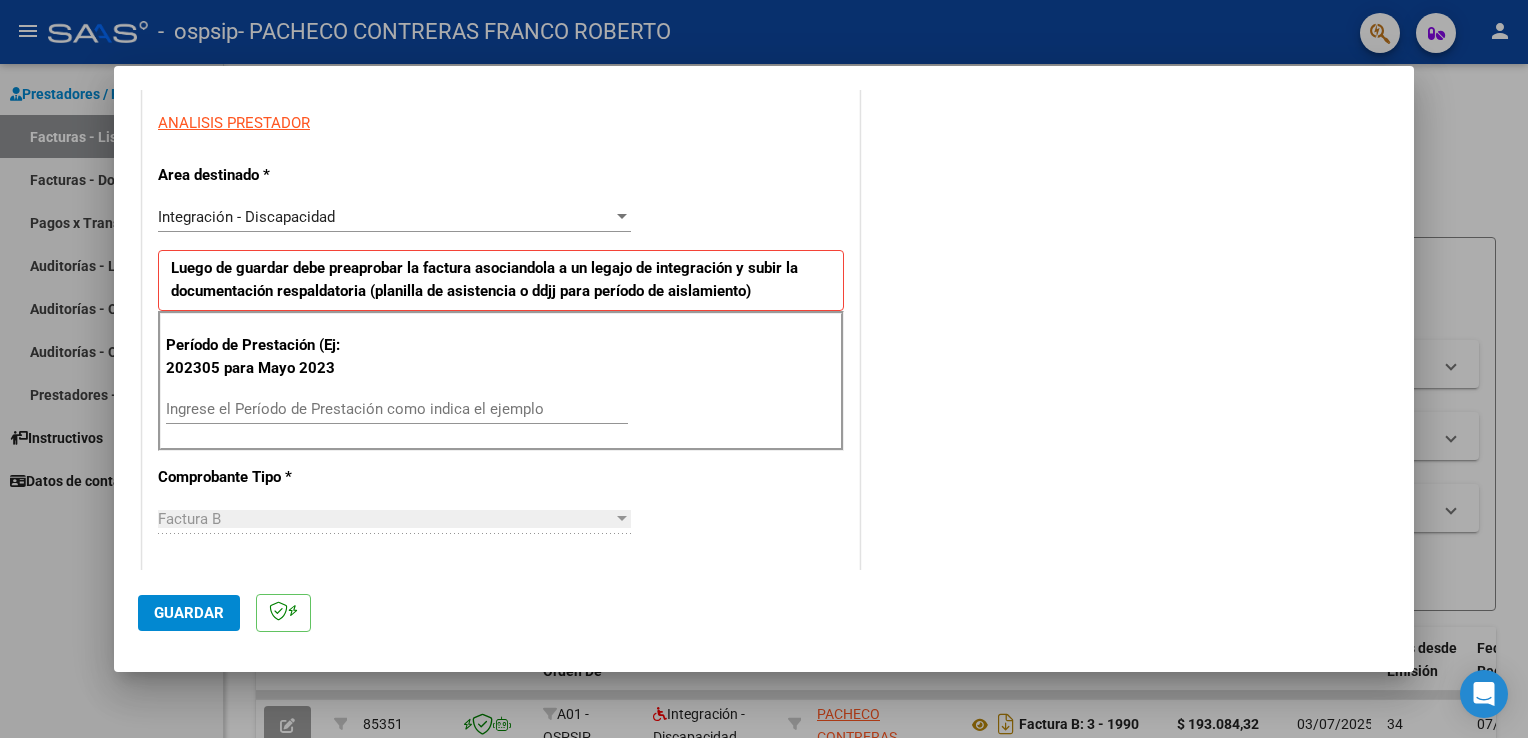 click on "Ingrese el Período de Prestación como indica el ejemplo" at bounding box center [397, 409] 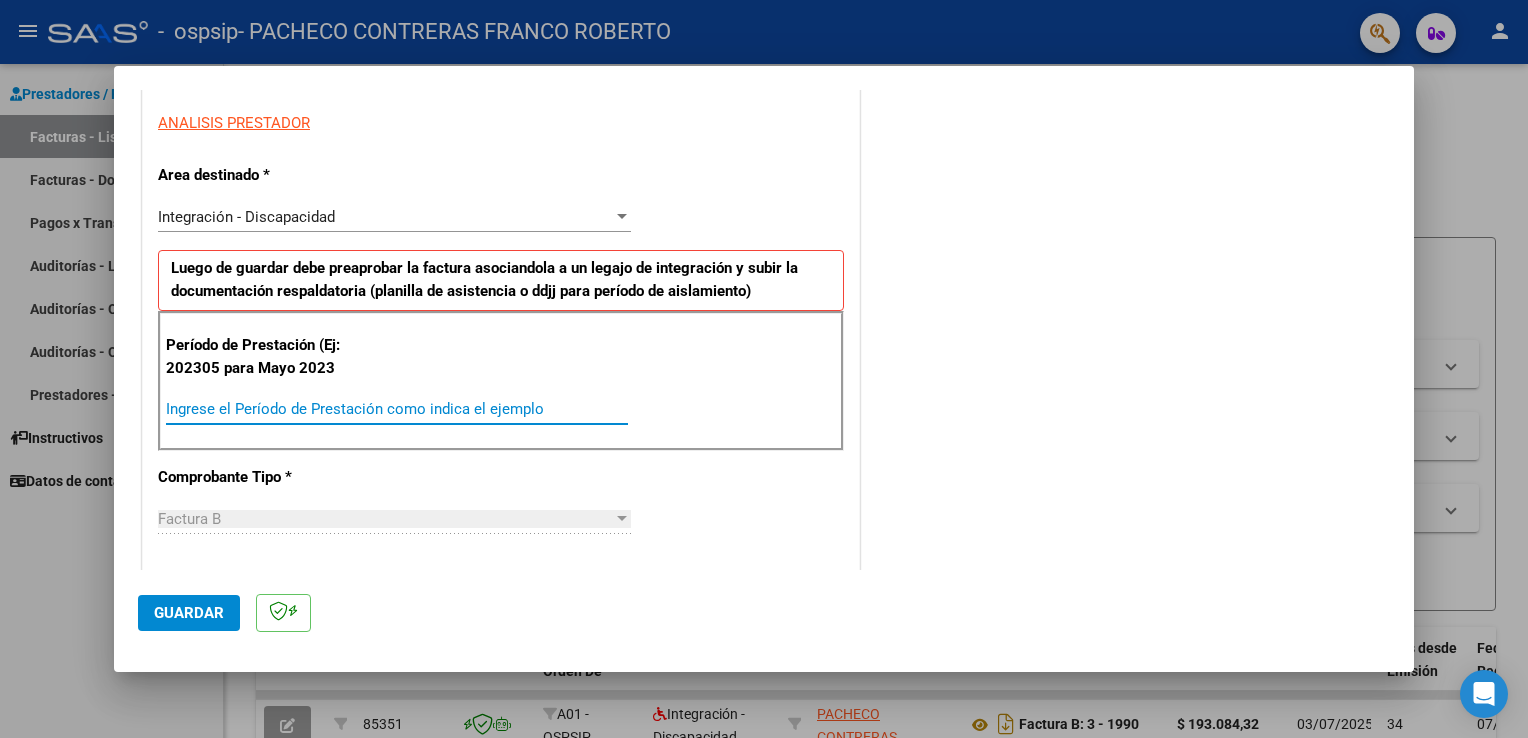 click on "Ingrese el Período de Prestación como indica el ejemplo" at bounding box center (397, 409) 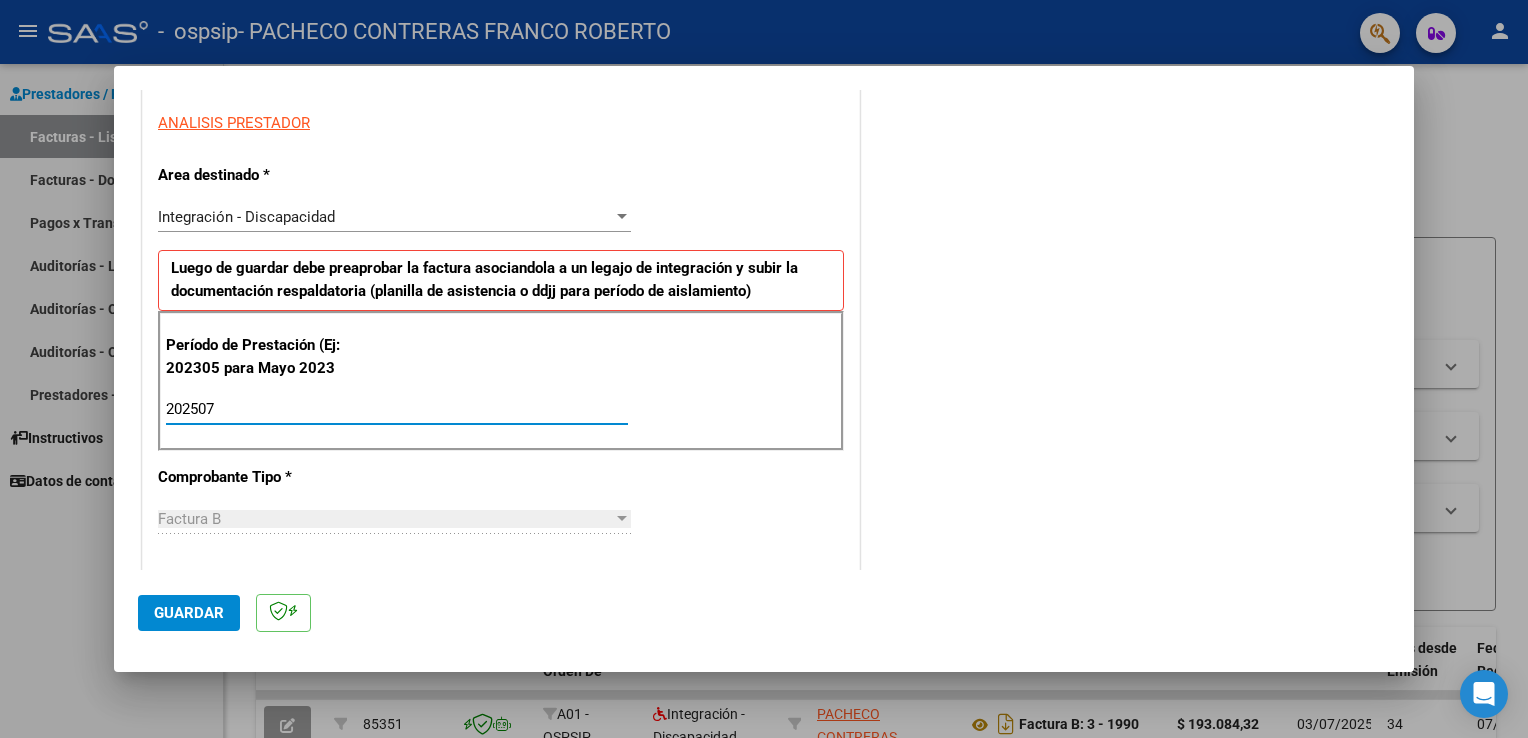 type on "202507" 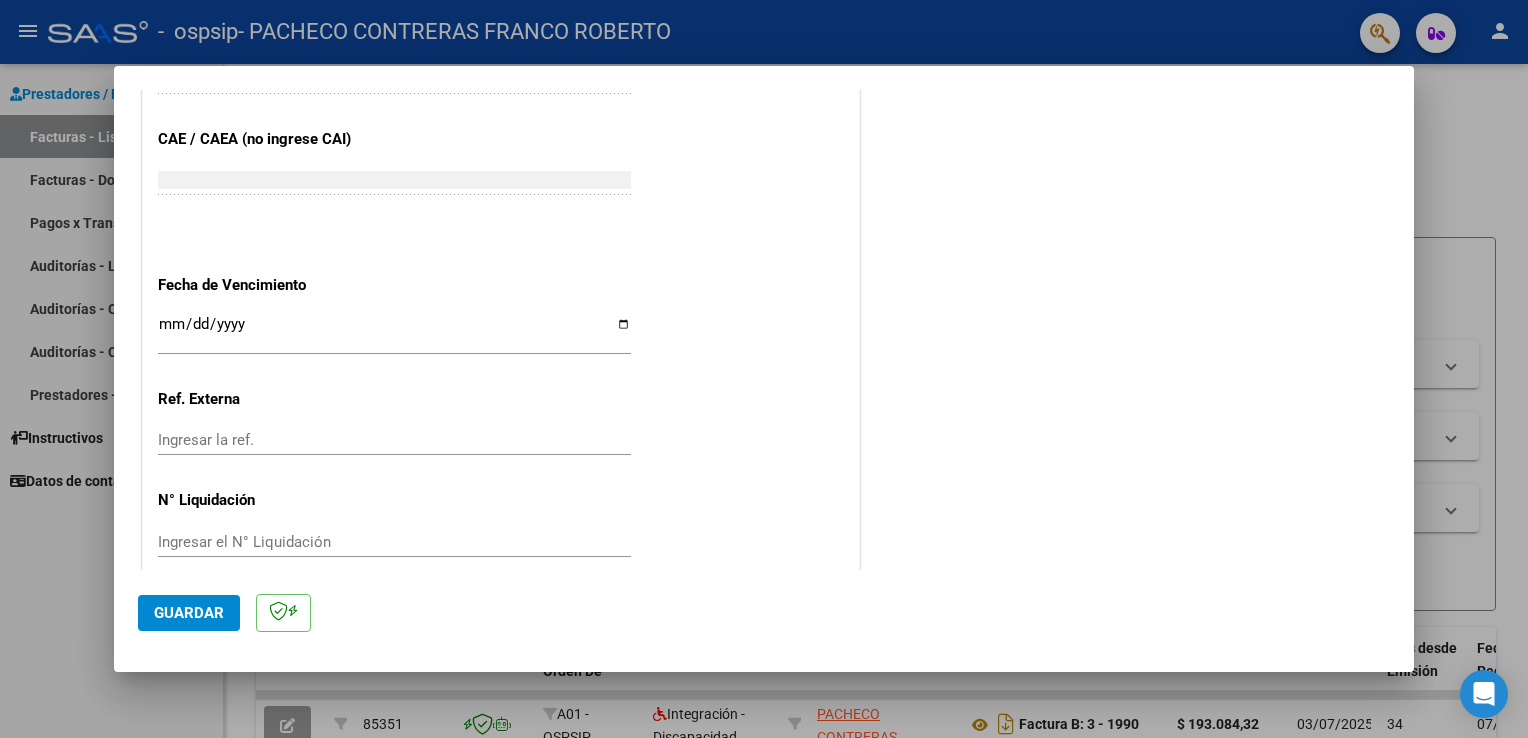 scroll, scrollTop: 1240, scrollLeft: 0, axis: vertical 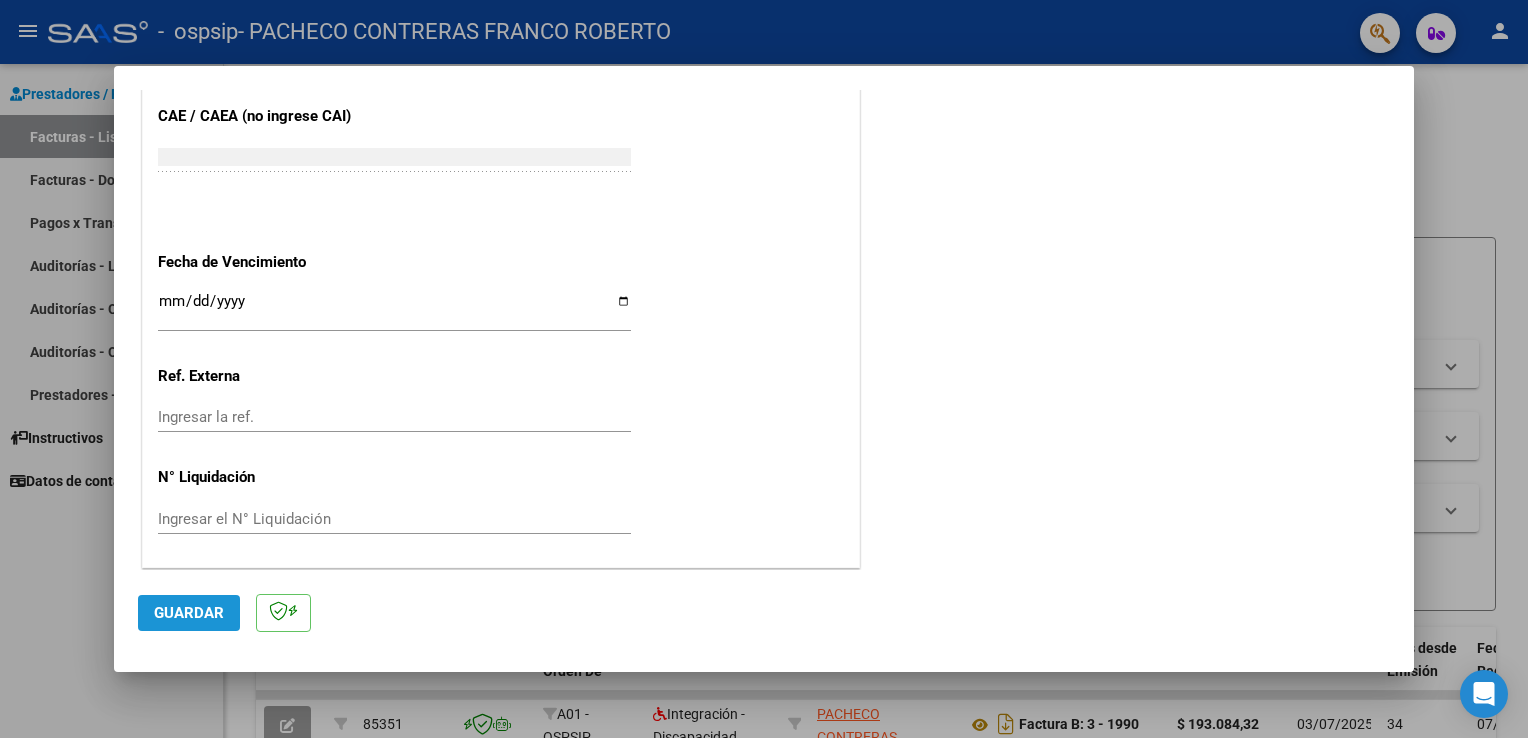 click on "Guardar" 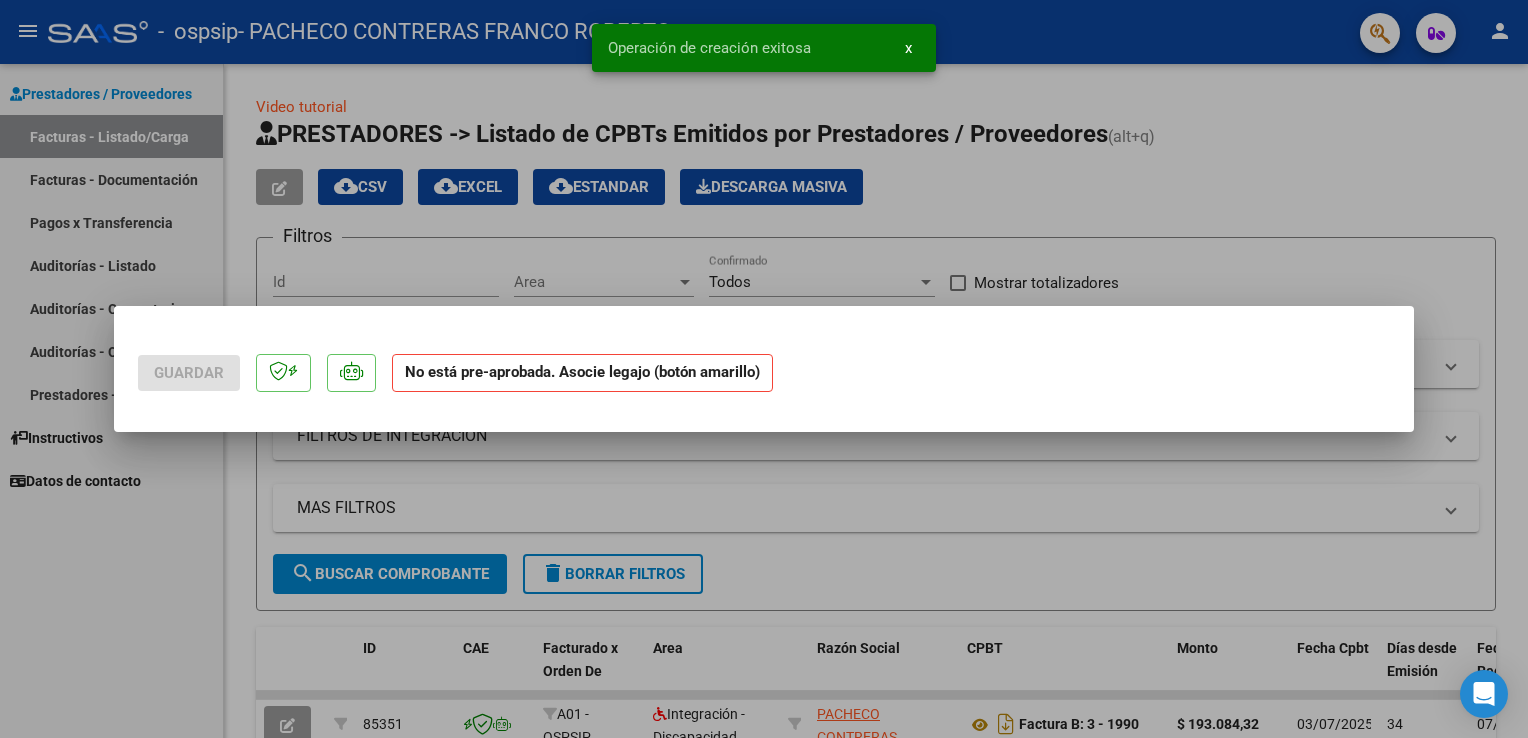 scroll, scrollTop: 0, scrollLeft: 0, axis: both 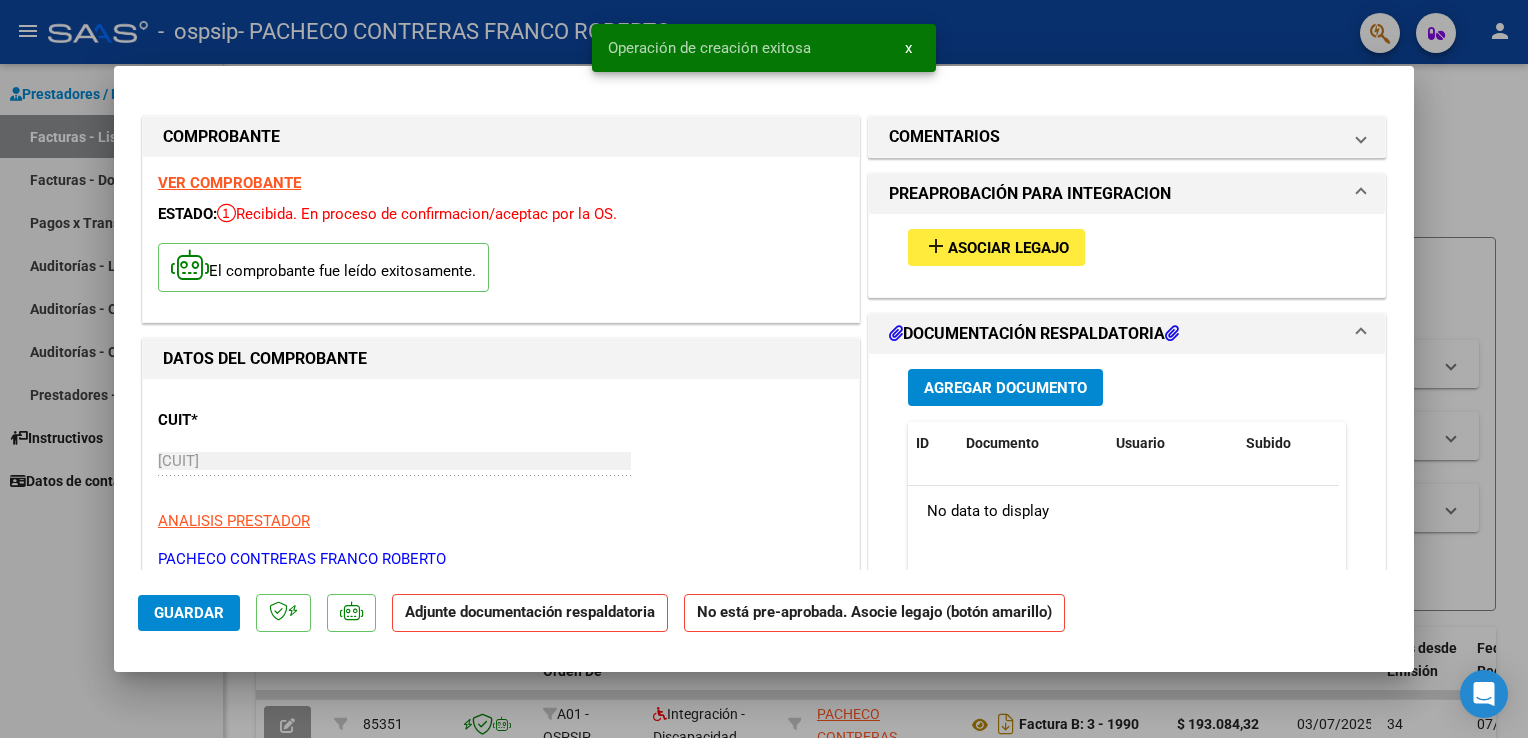 click on "Asociar Legajo" at bounding box center [1008, 248] 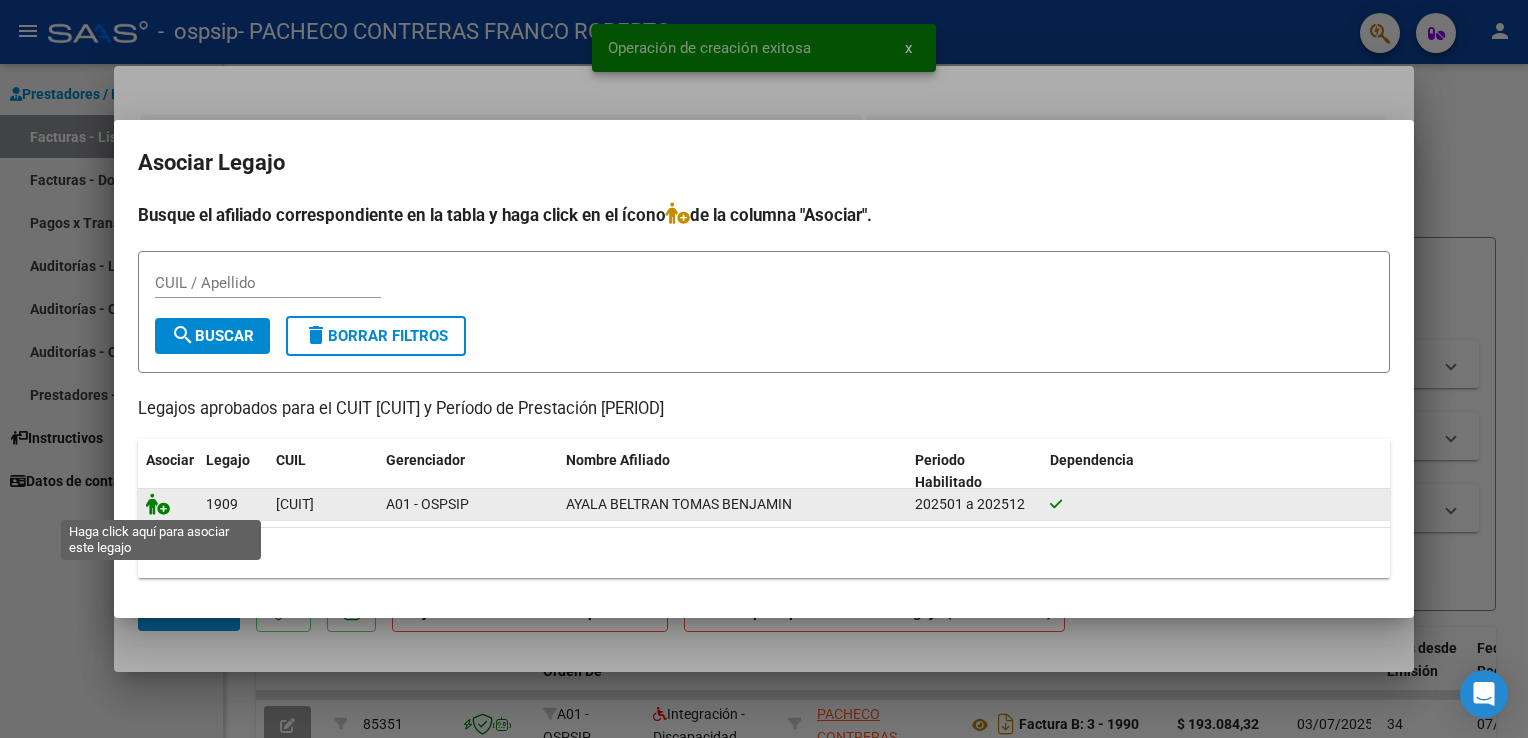 click 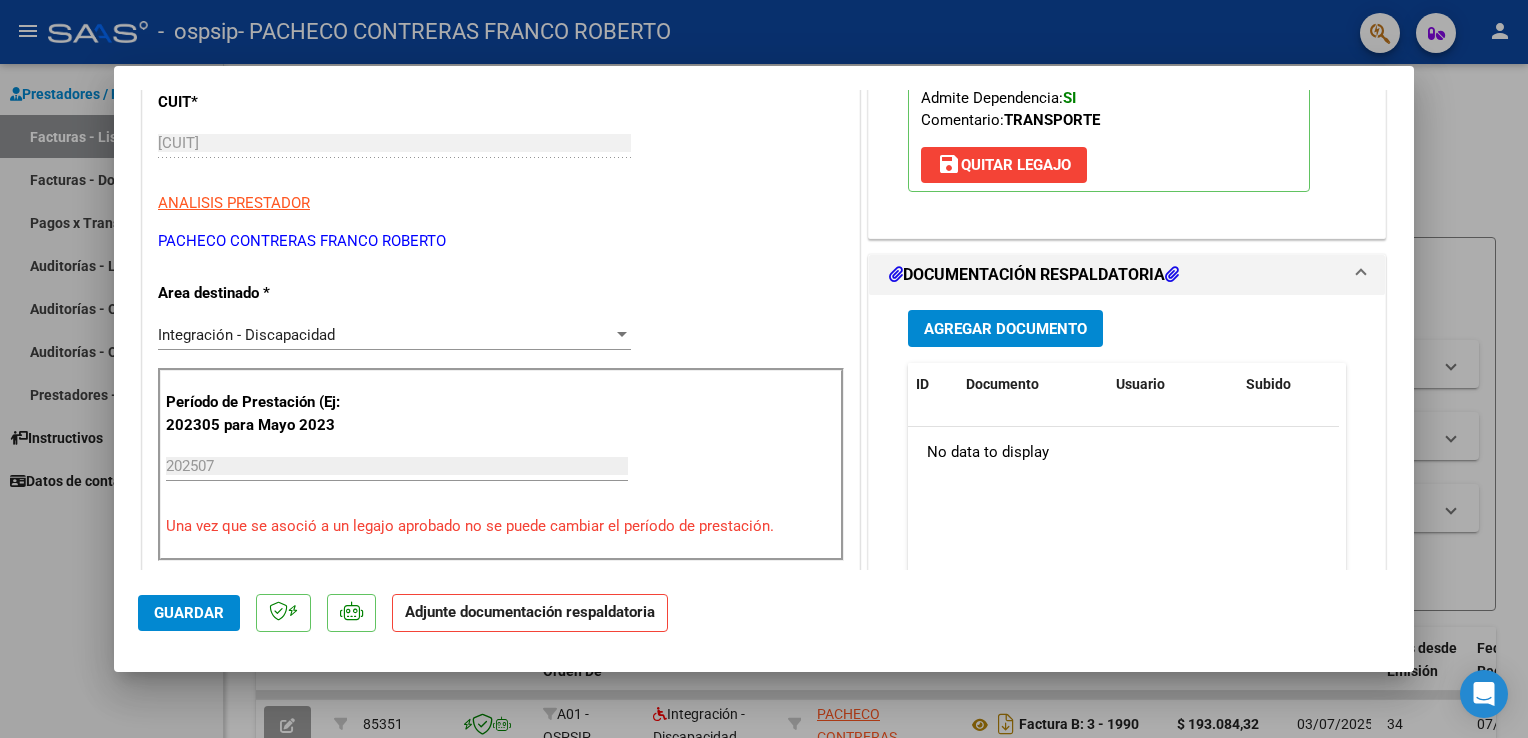 scroll, scrollTop: 355, scrollLeft: 0, axis: vertical 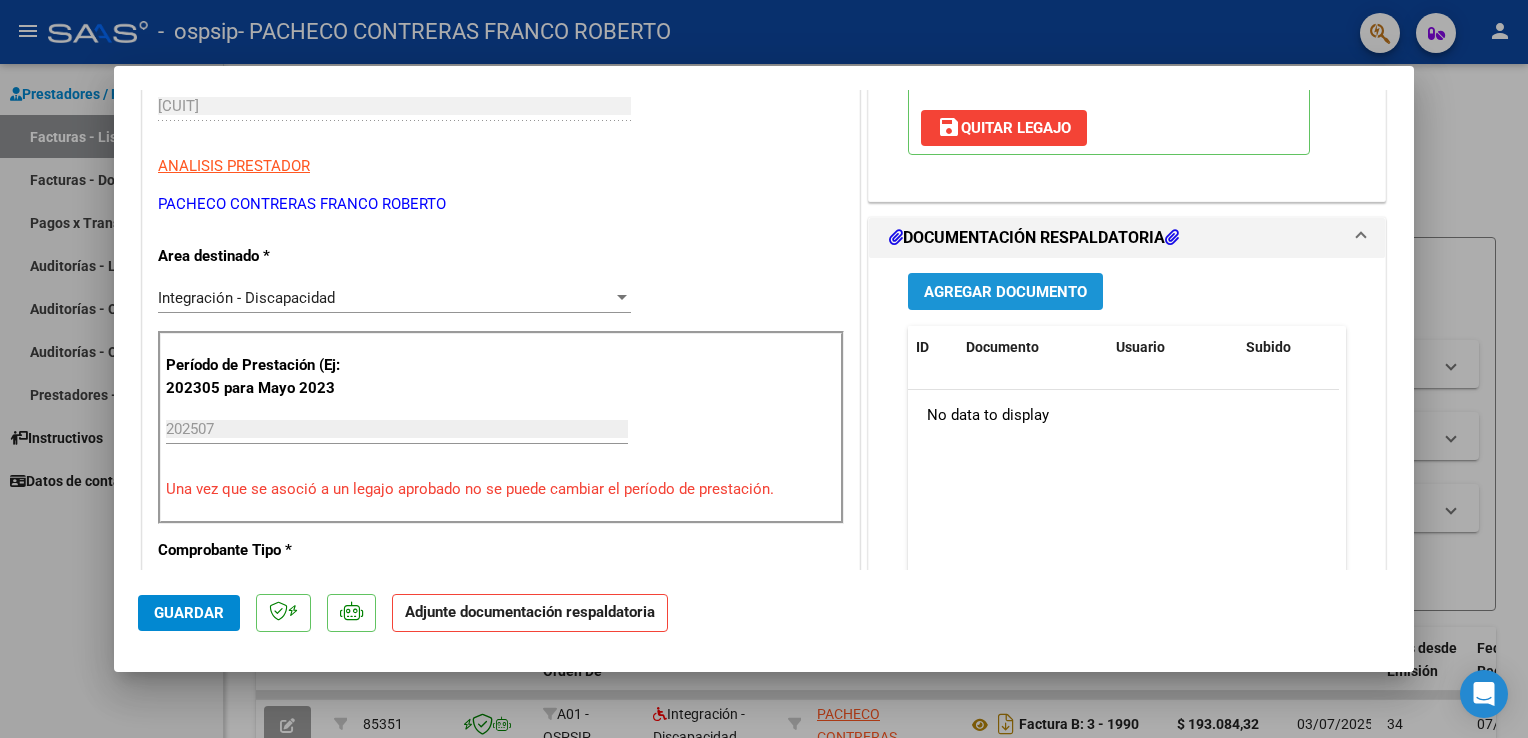 click on "Agregar Documento" at bounding box center (1005, 292) 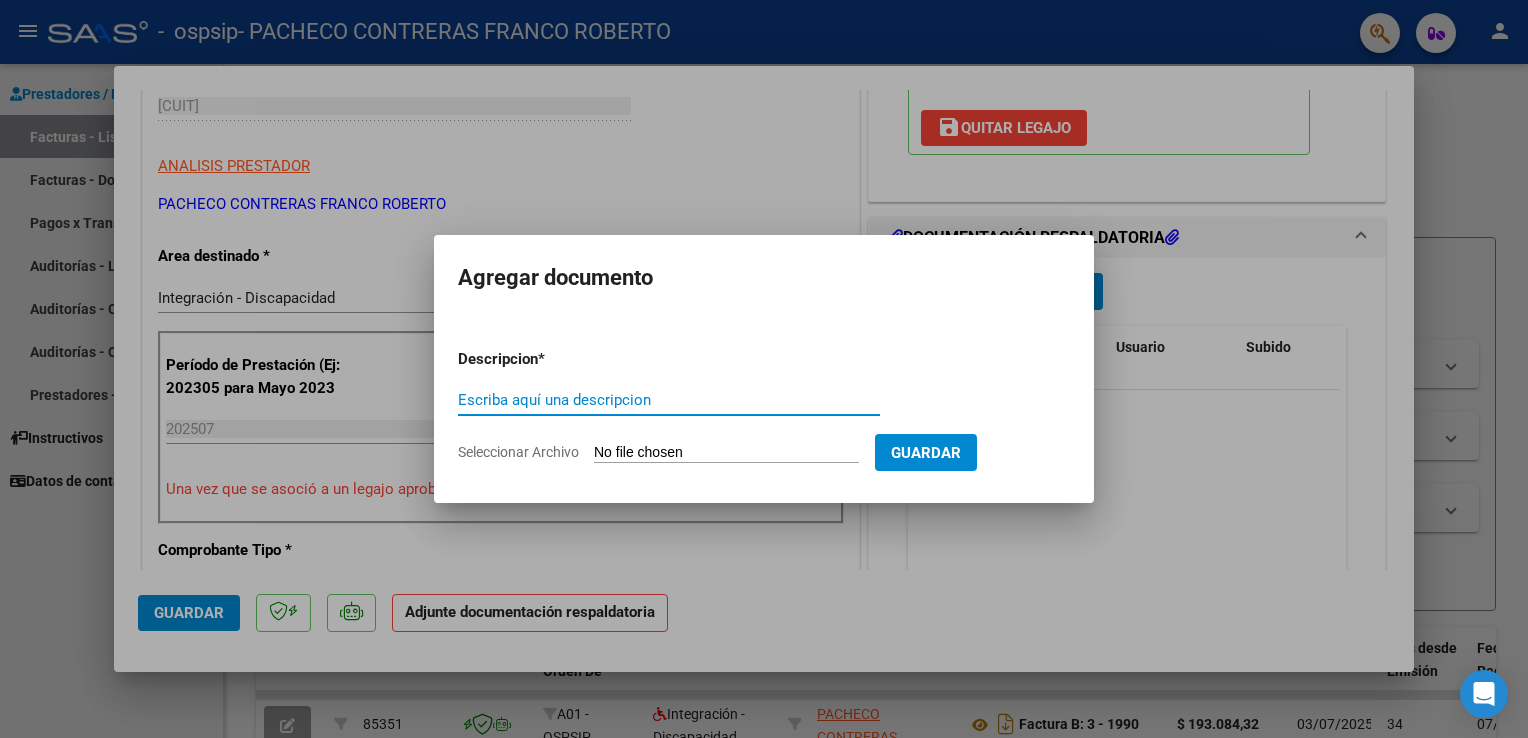 click on "Escriba aquí una descripcion" at bounding box center [669, 400] 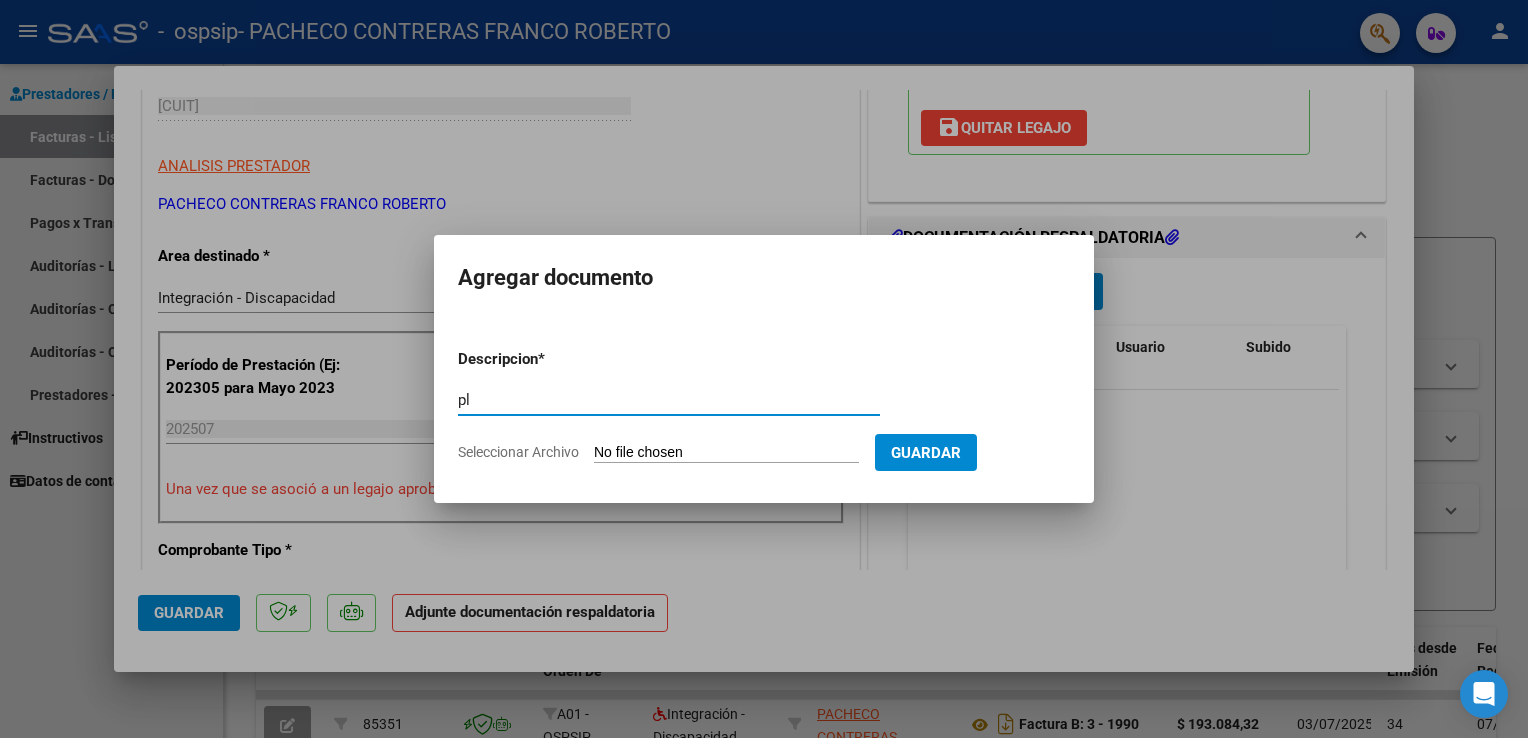 type on "p" 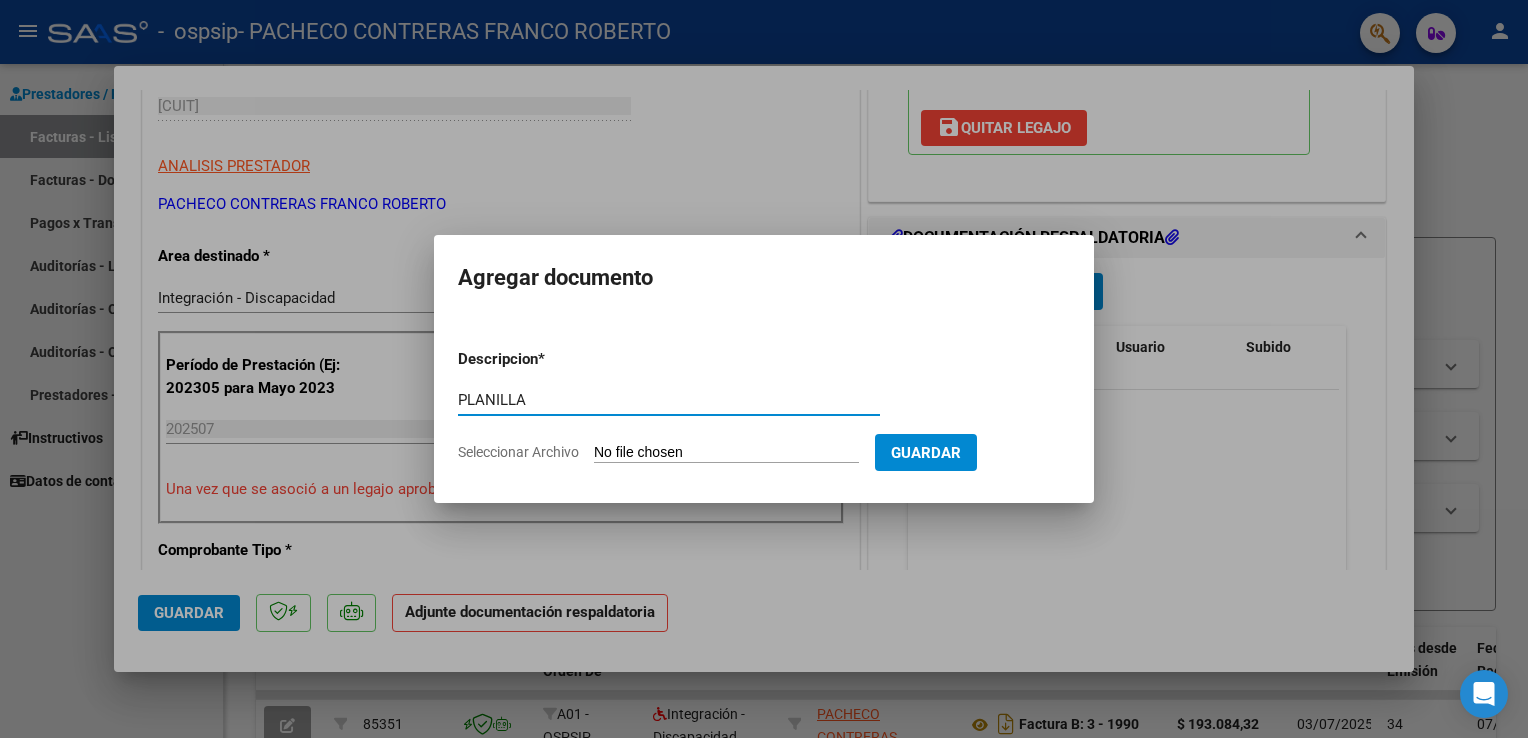 type on "PLANILLA" 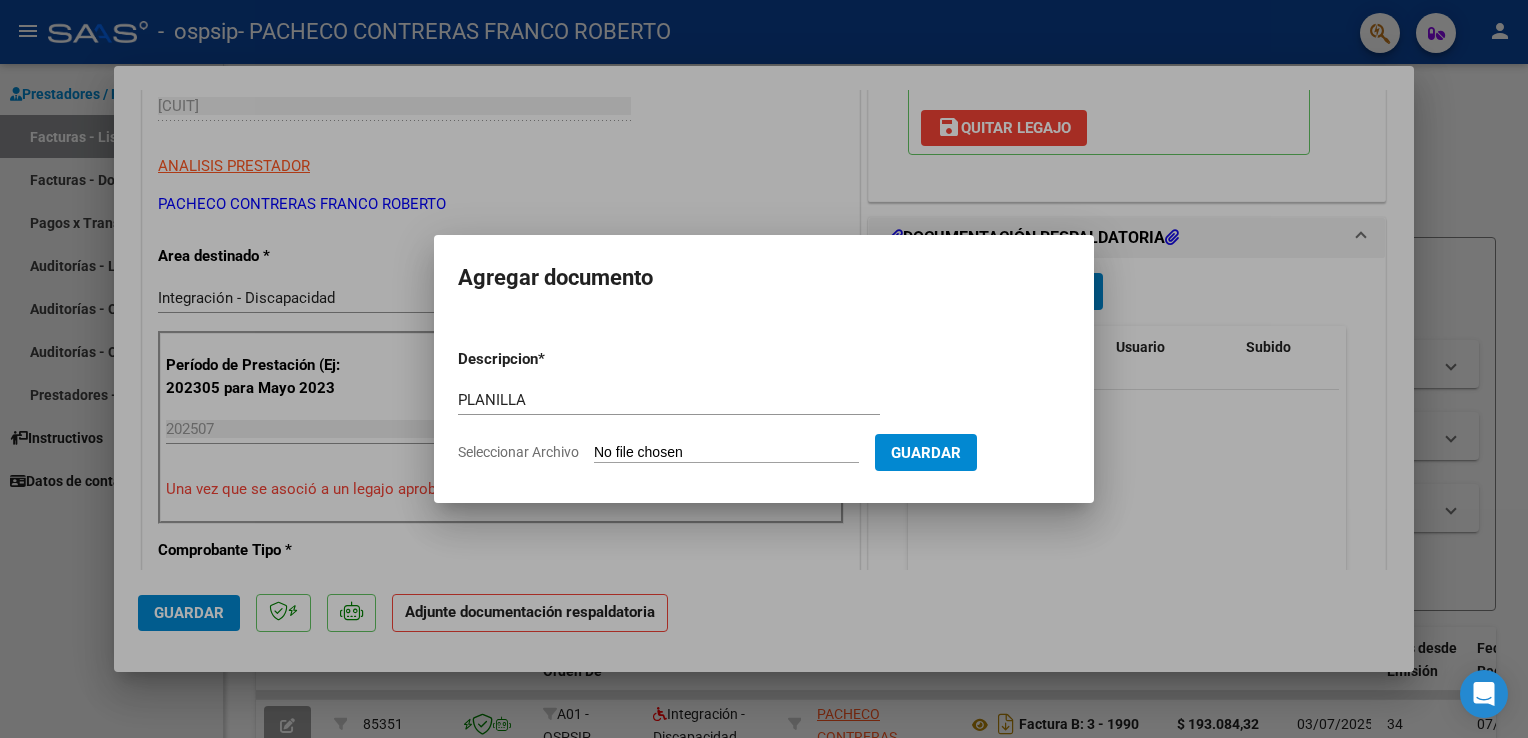 type on "C:\fakepath\JULIO.jpeg" 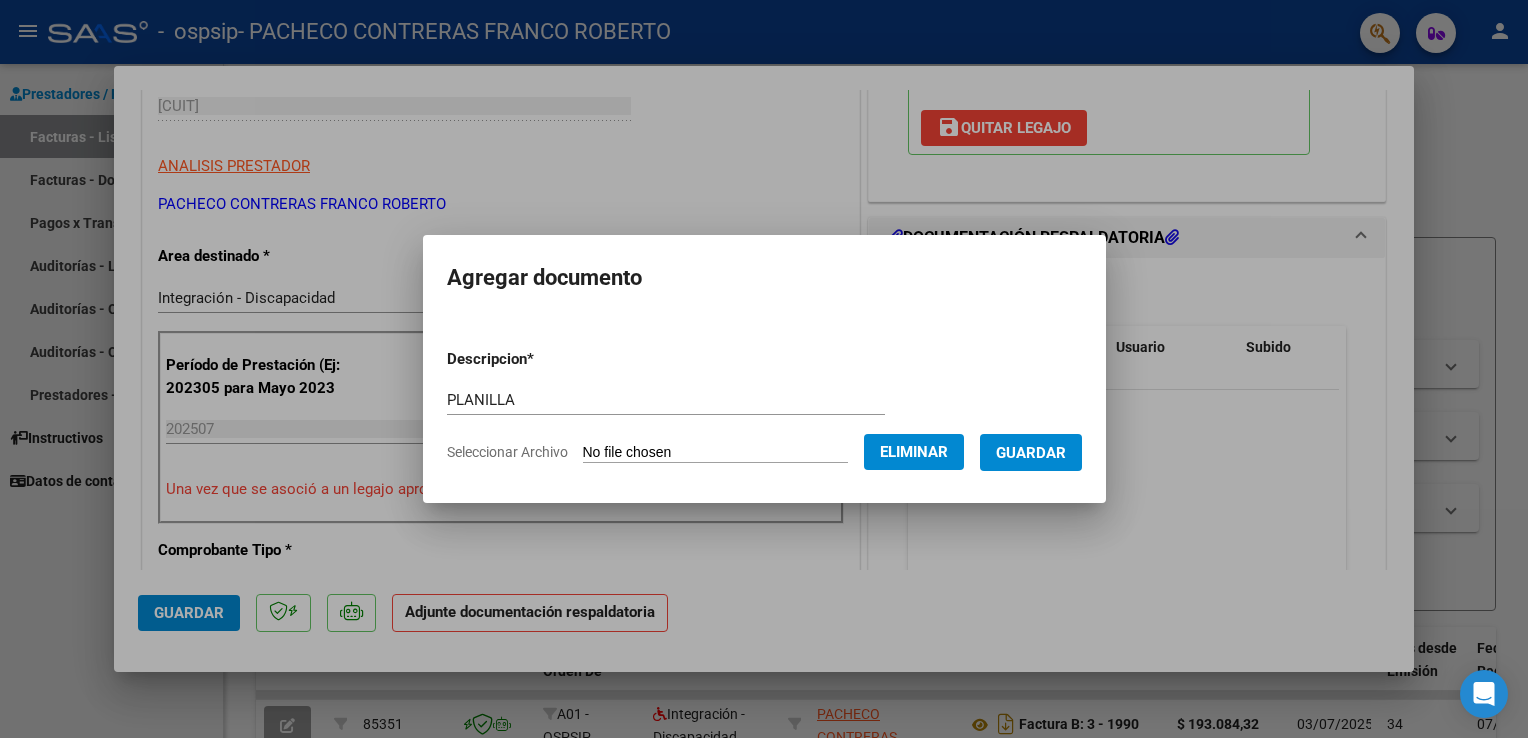 click on "Guardar" at bounding box center [1031, 453] 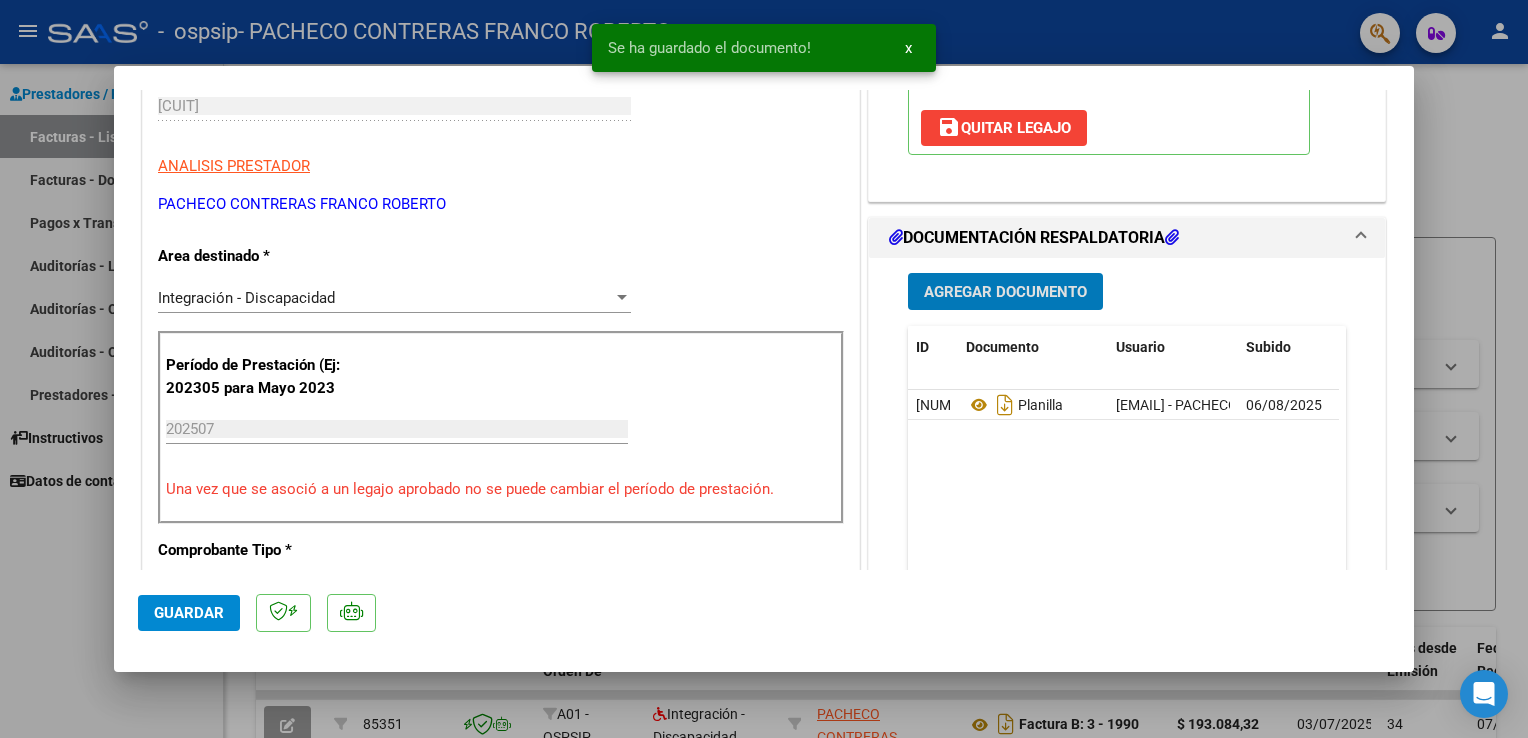 click on "Agregar Documento" at bounding box center (1005, 292) 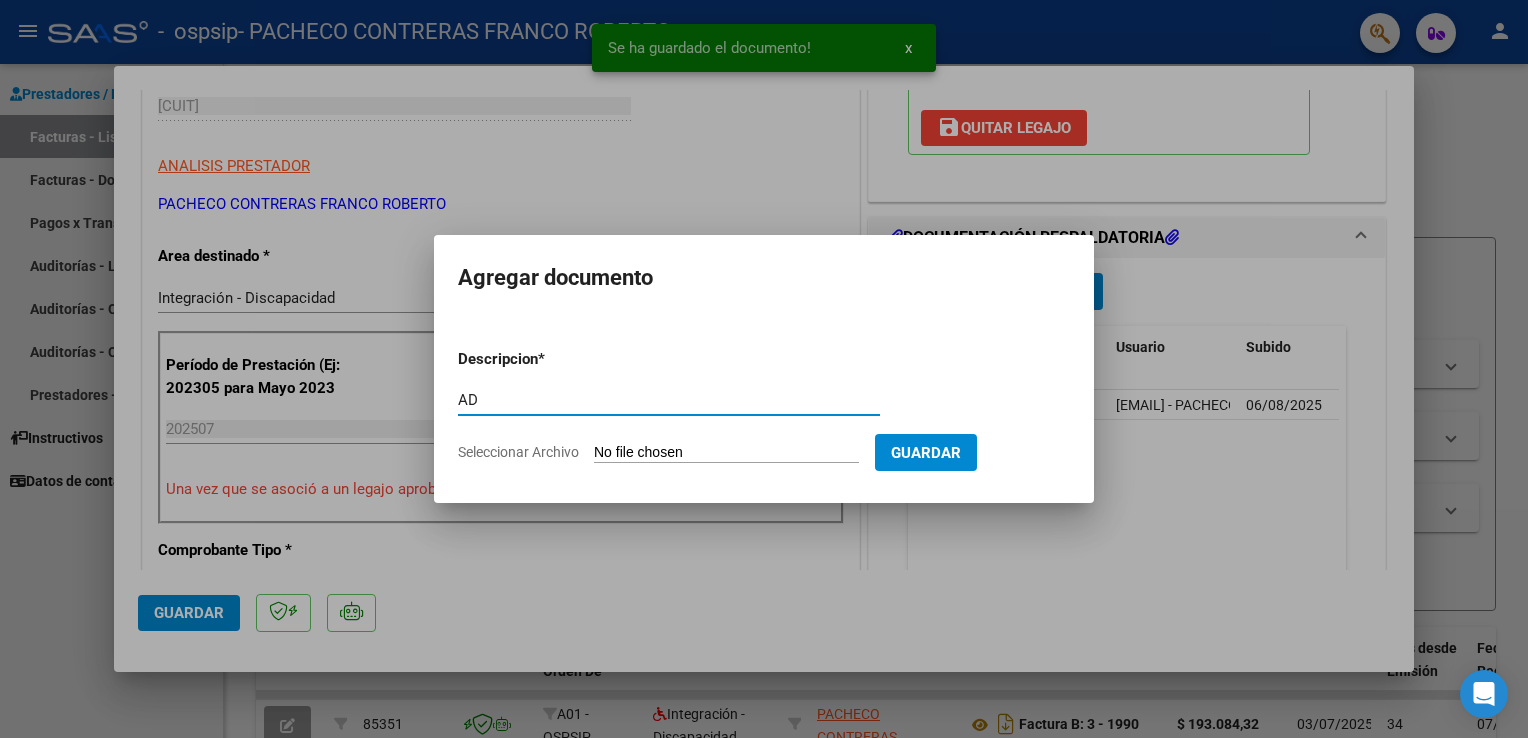type on "AD" 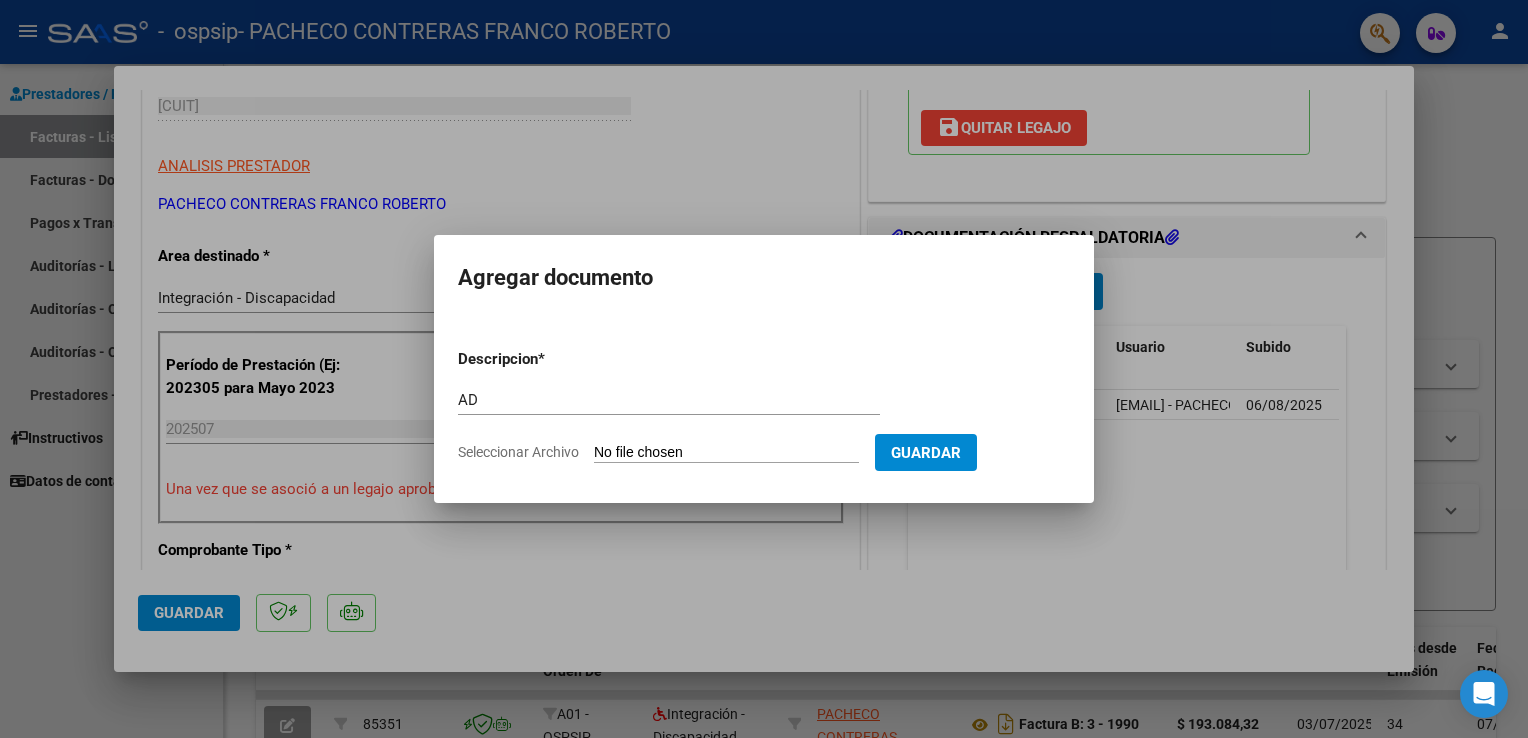 type on "C:\fakepath\[LAST] [LAST] TRANSP A CET AUTORIZACION [PERIOD] SEGUN RESOLUCION 360 22_firmado.pdf" 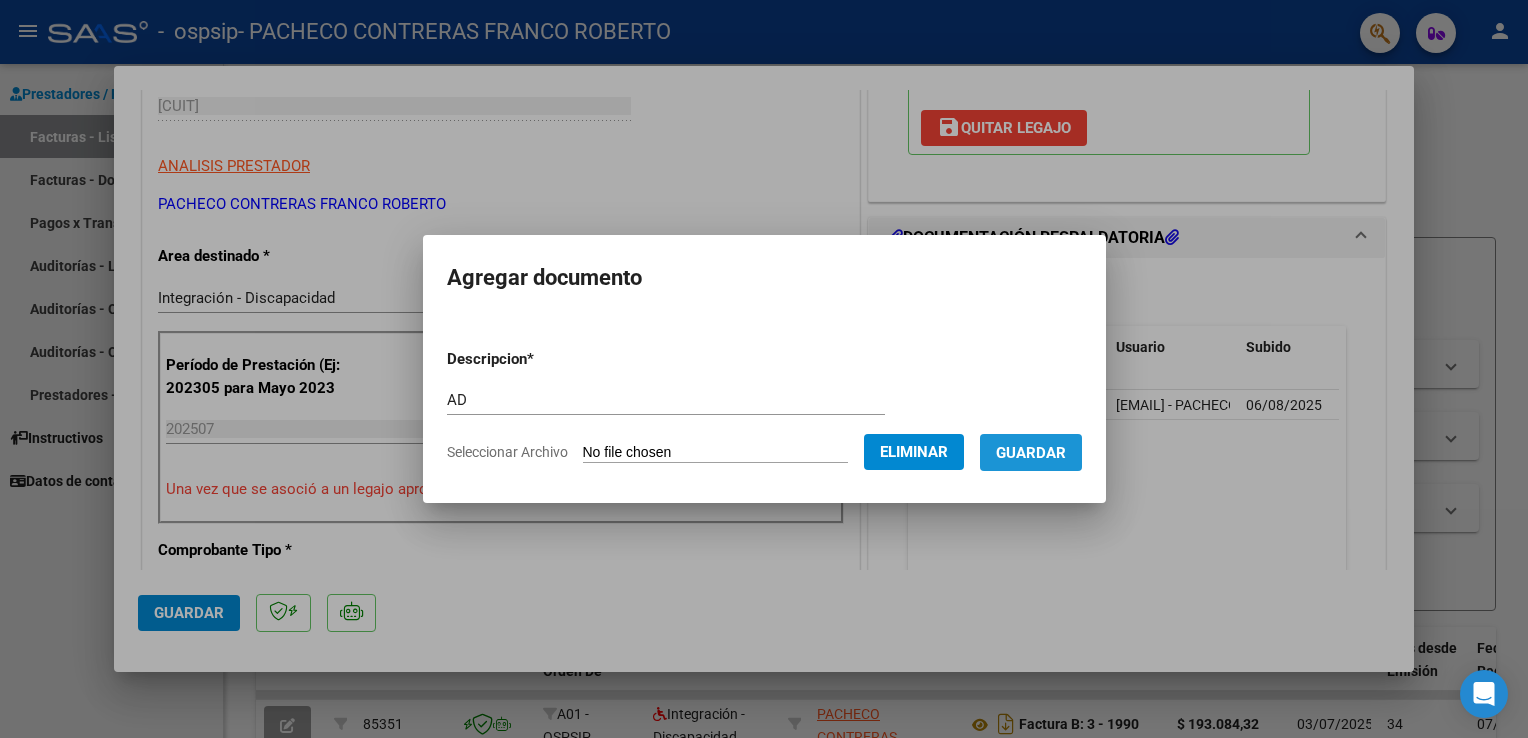 click on "Guardar" at bounding box center [1031, 452] 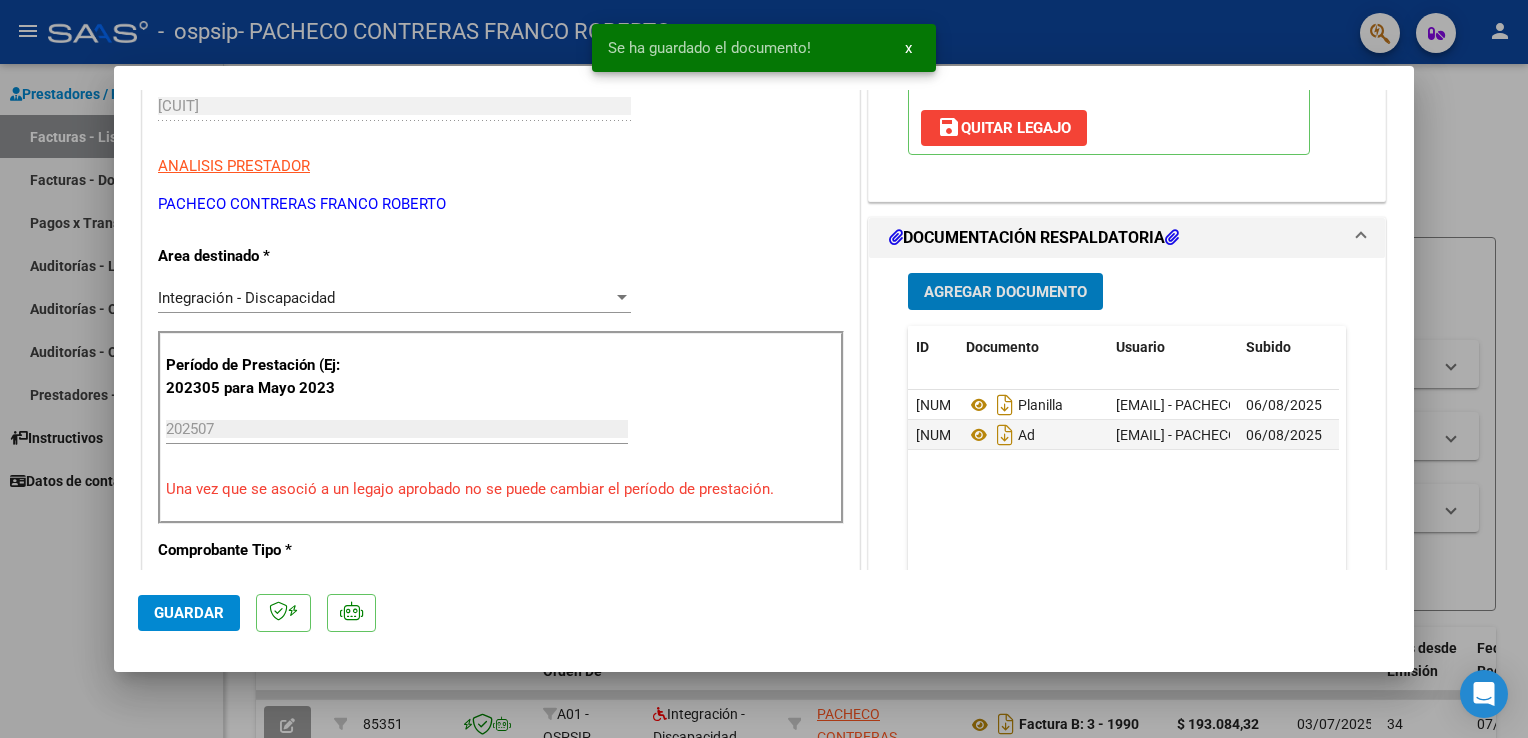 click on "Guardar" 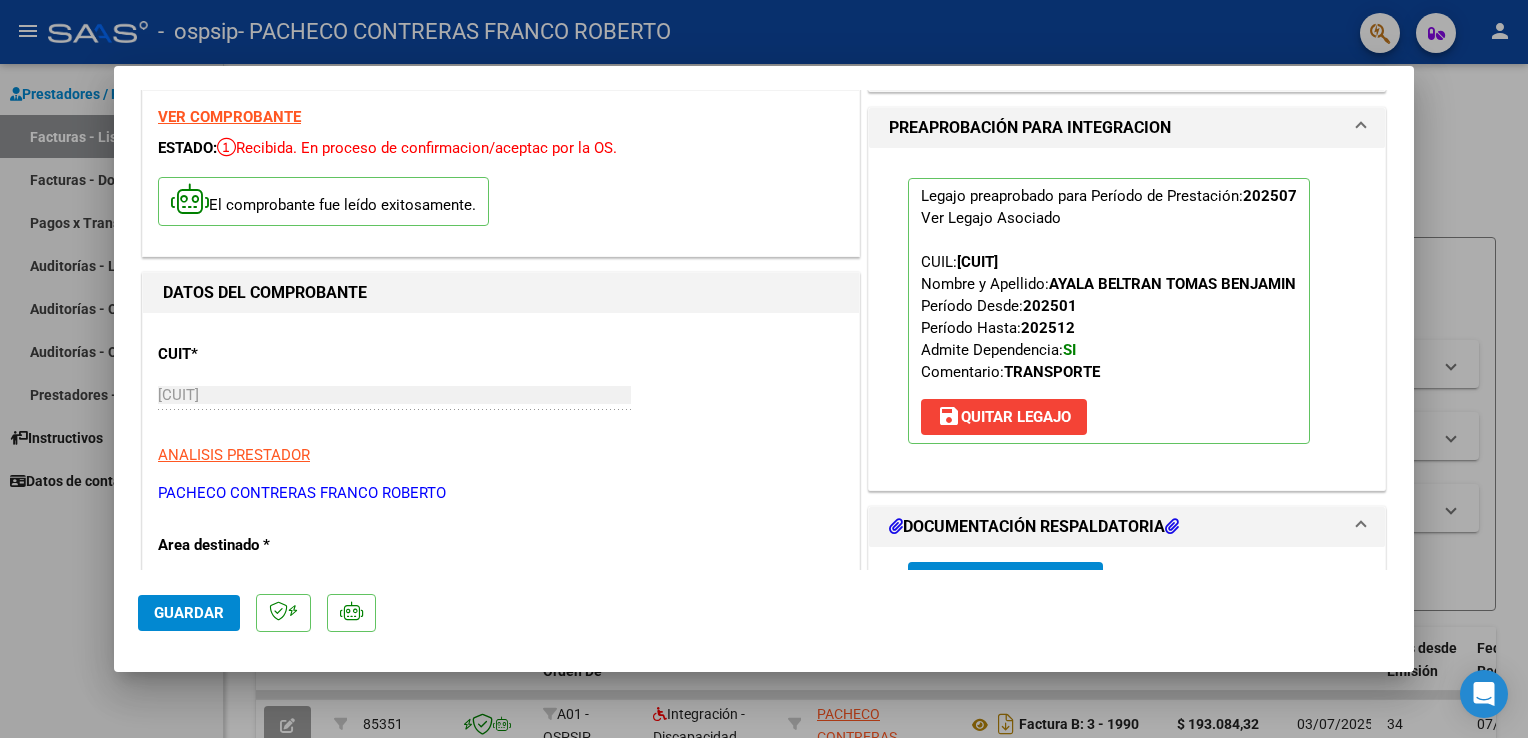 scroll, scrollTop: 1308, scrollLeft: 0, axis: vertical 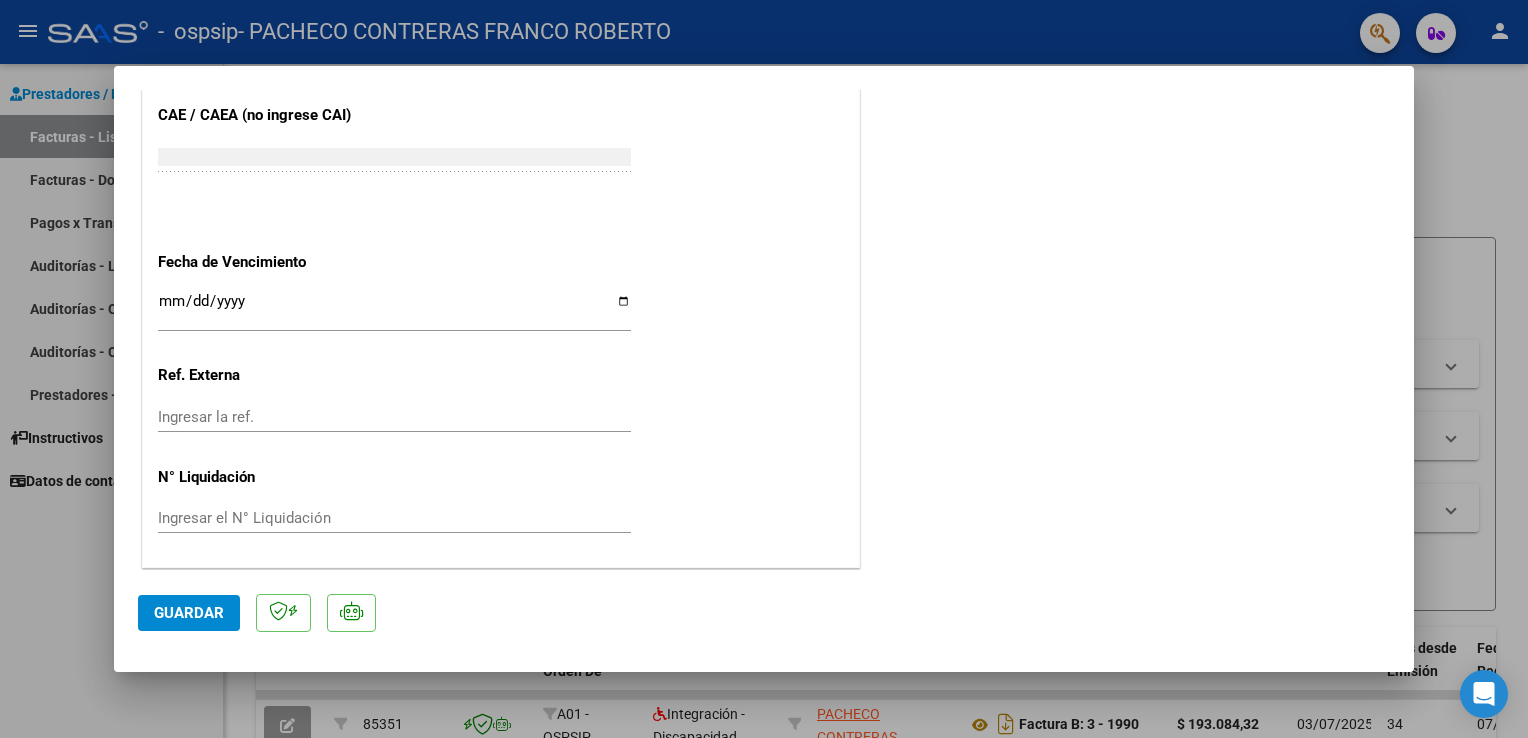 click on "Guardar" 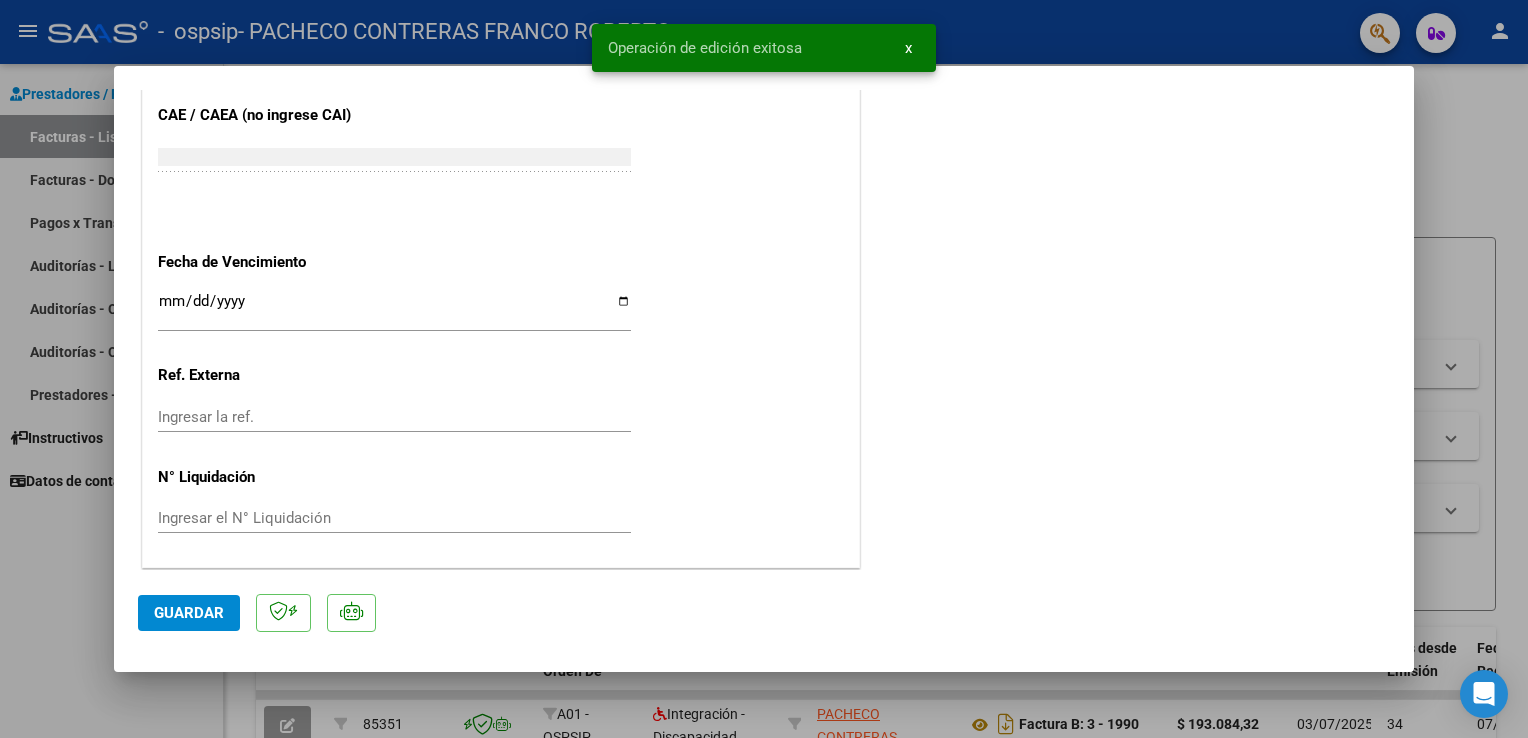 click at bounding box center (764, 369) 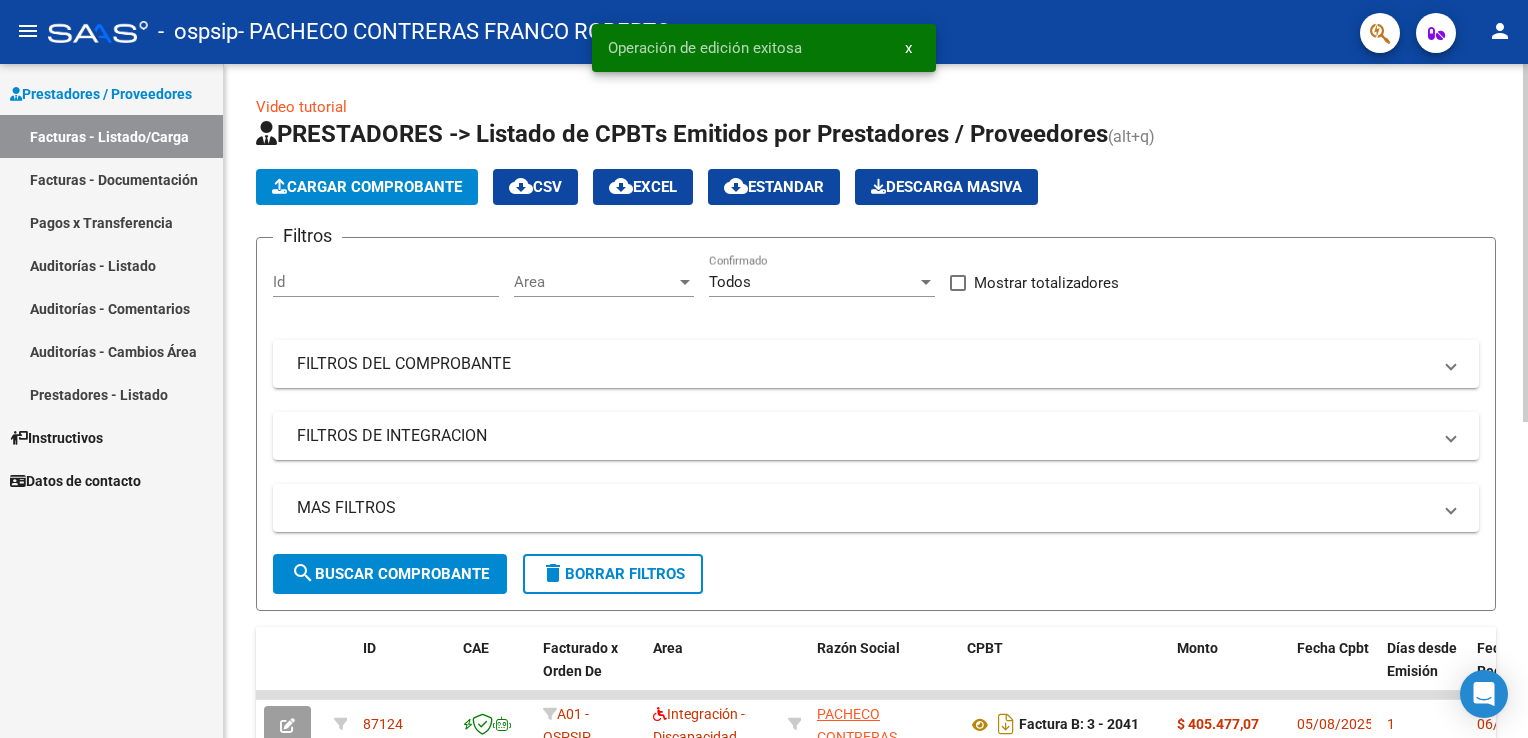 click on "Cargar Comprobante" 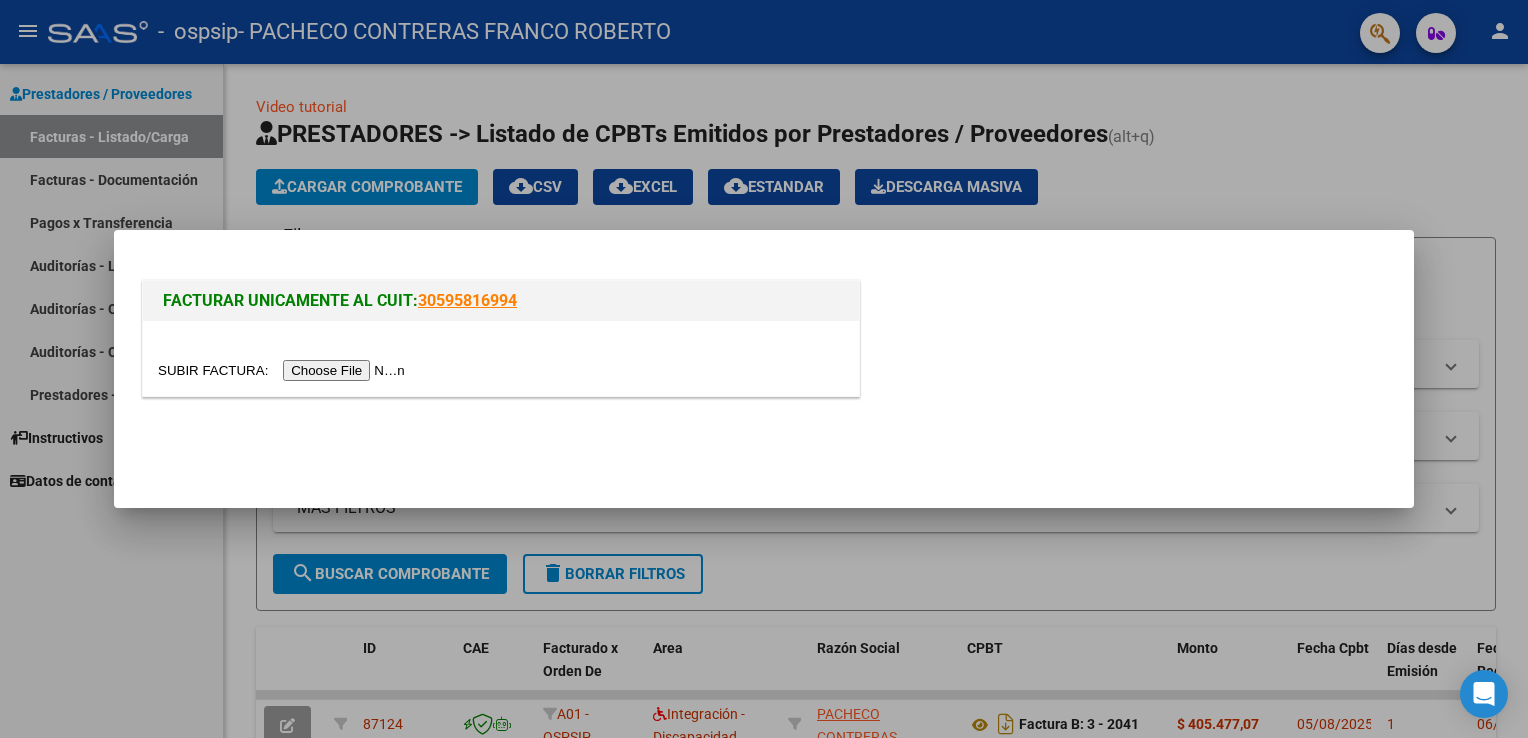 click at bounding box center (284, 370) 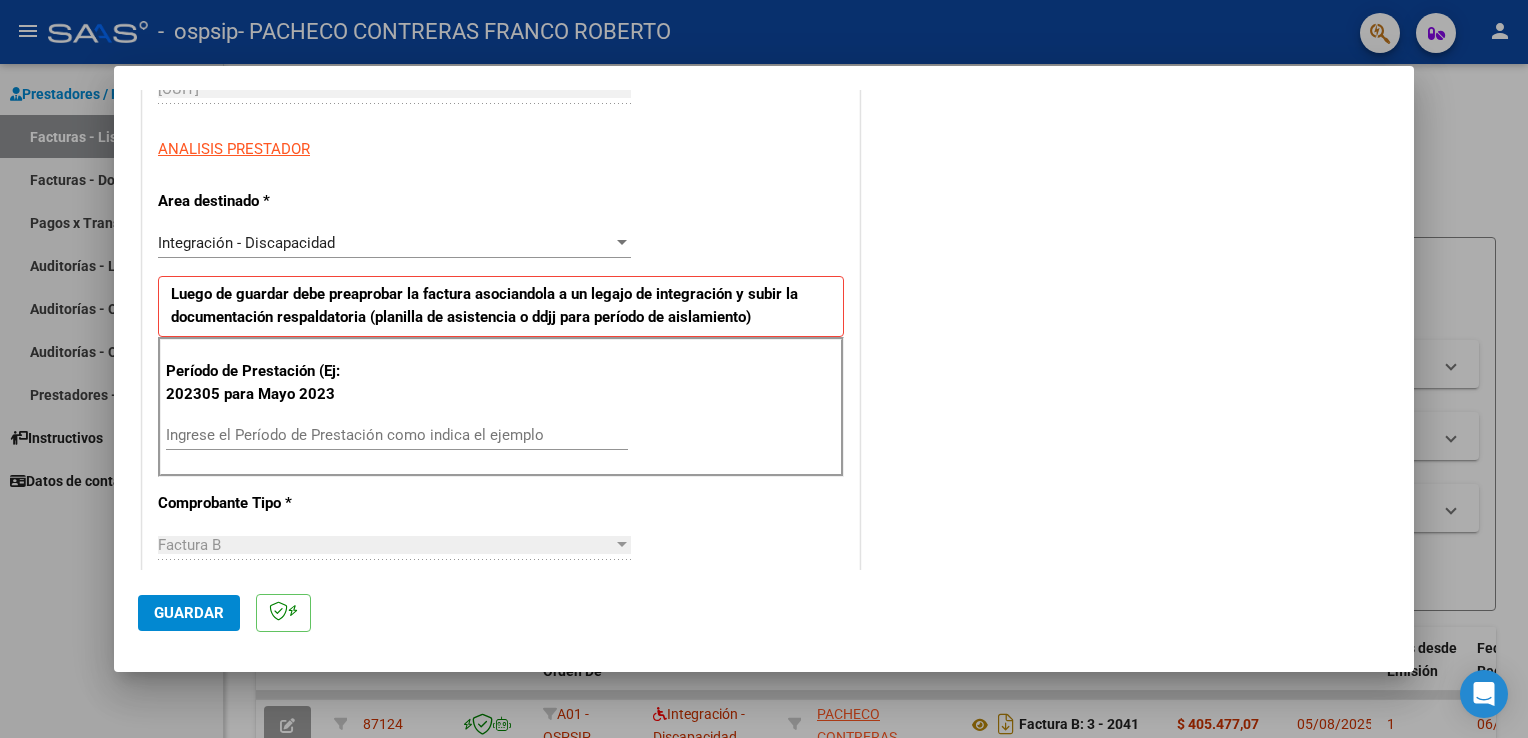 scroll, scrollTop: 337, scrollLeft: 0, axis: vertical 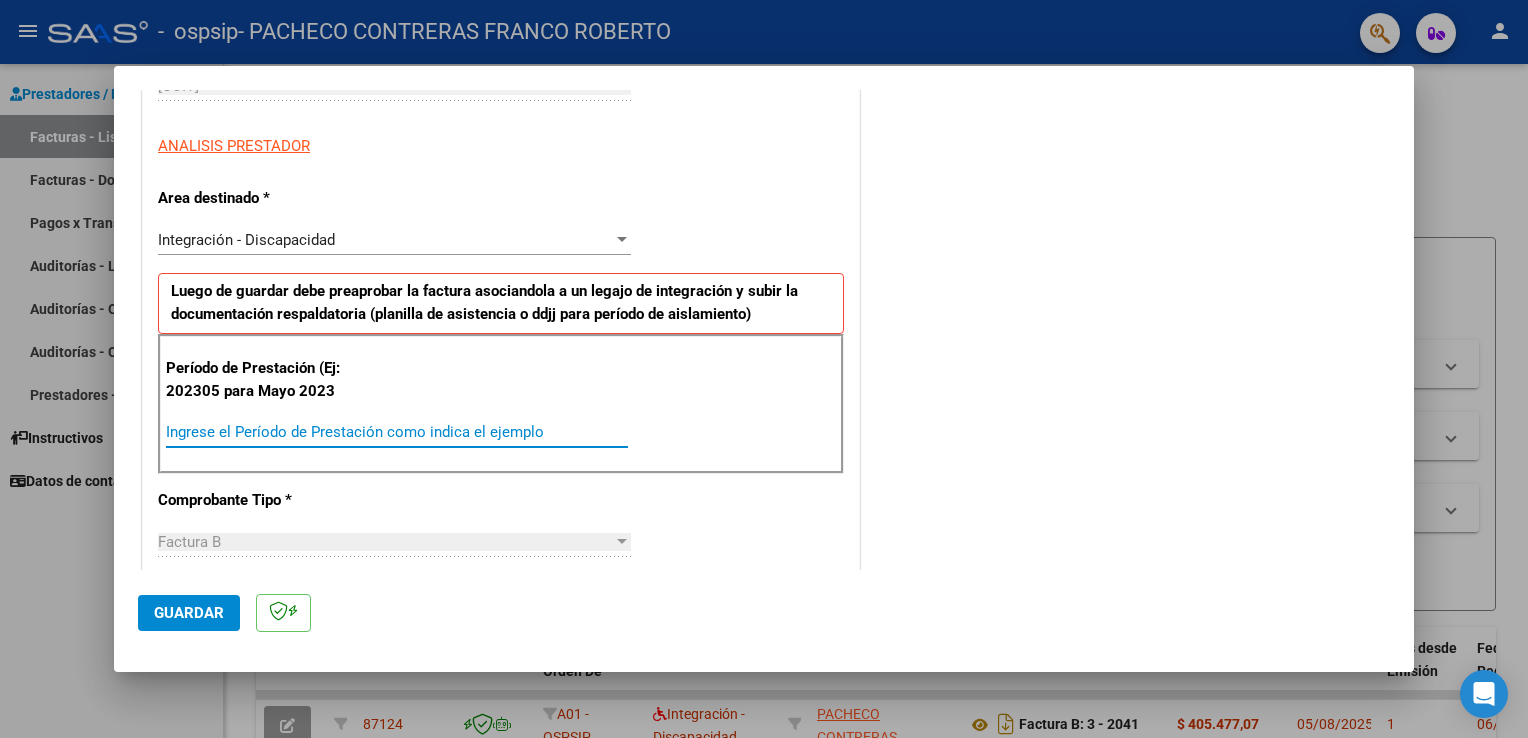 click on "Ingrese el Período de Prestación como indica el ejemplo" at bounding box center [397, 432] 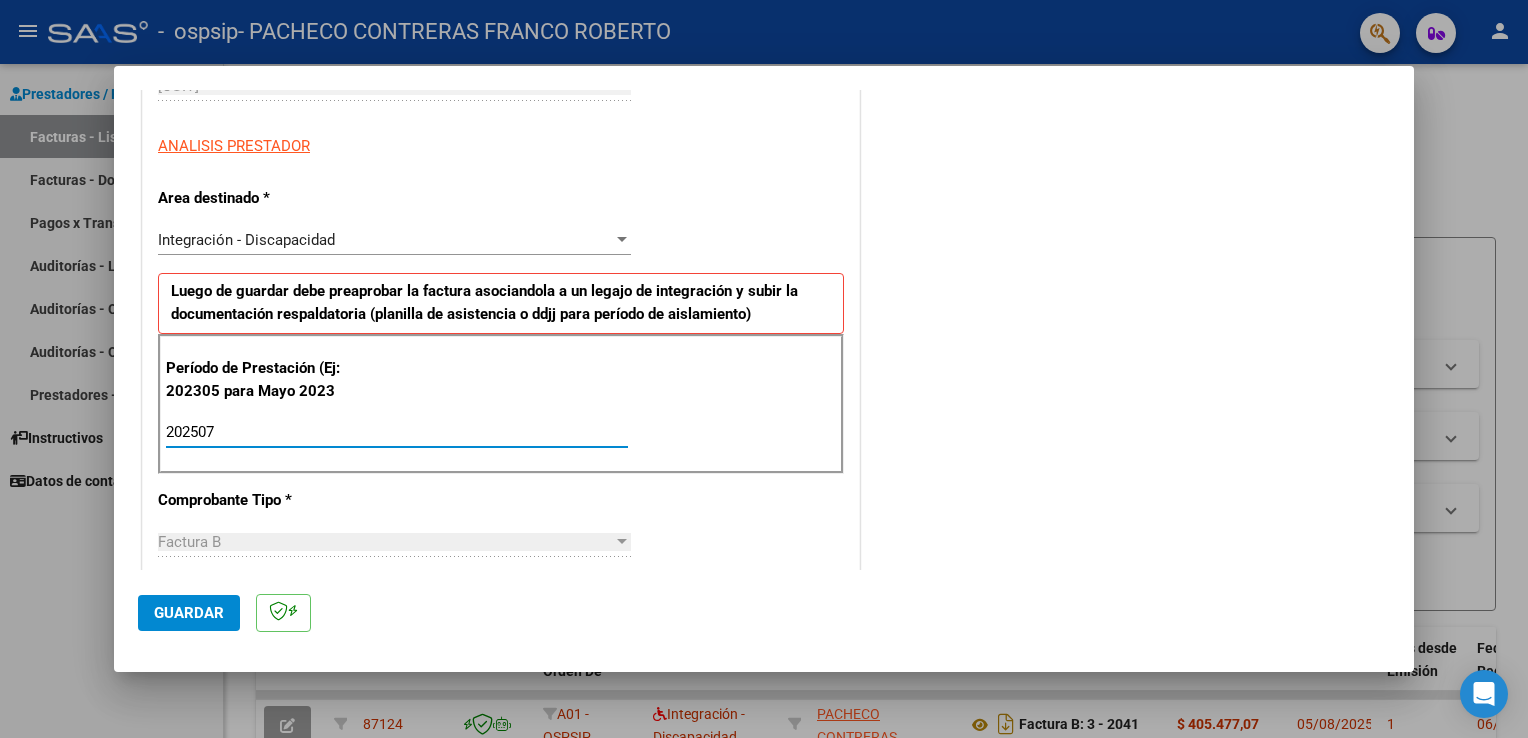 type on "202507" 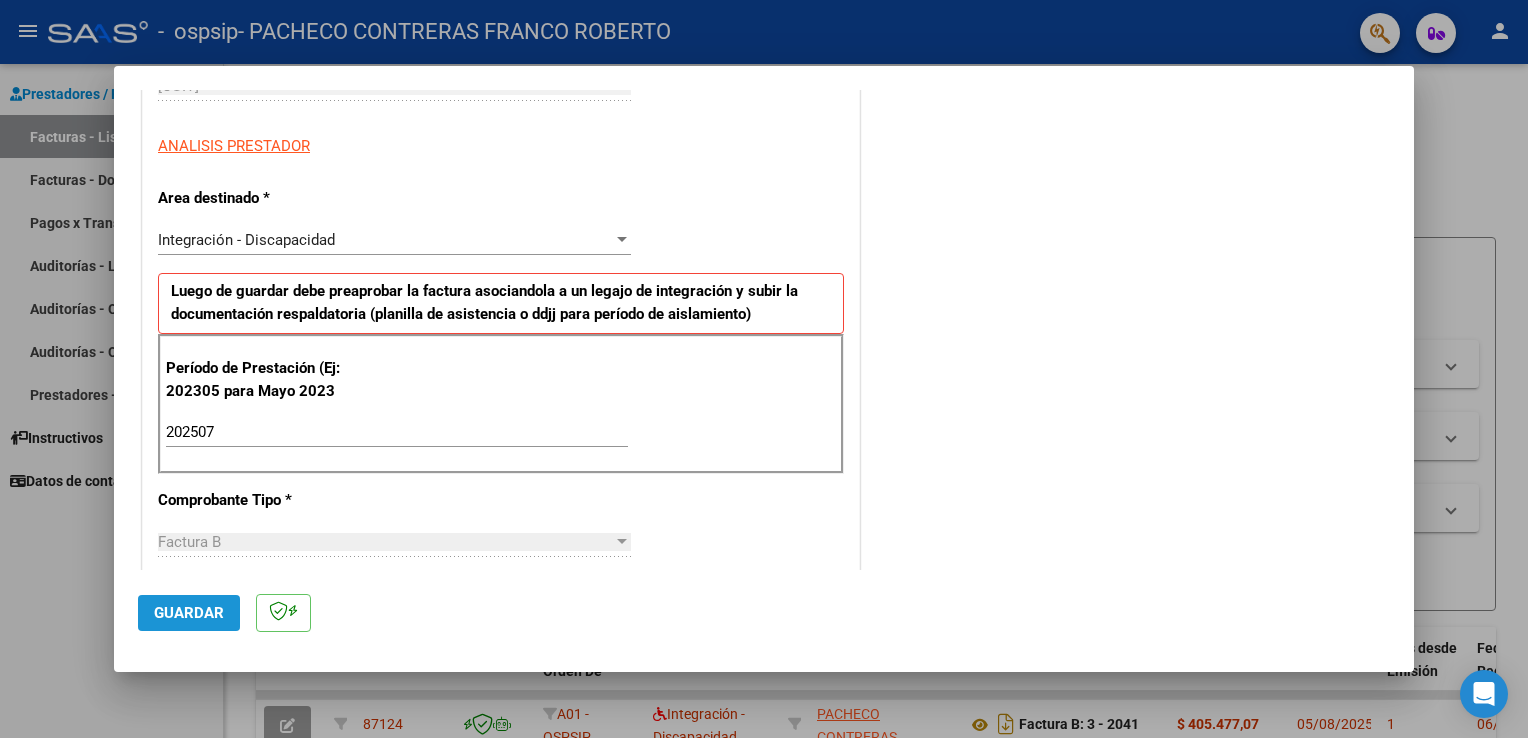 click on "Guardar" 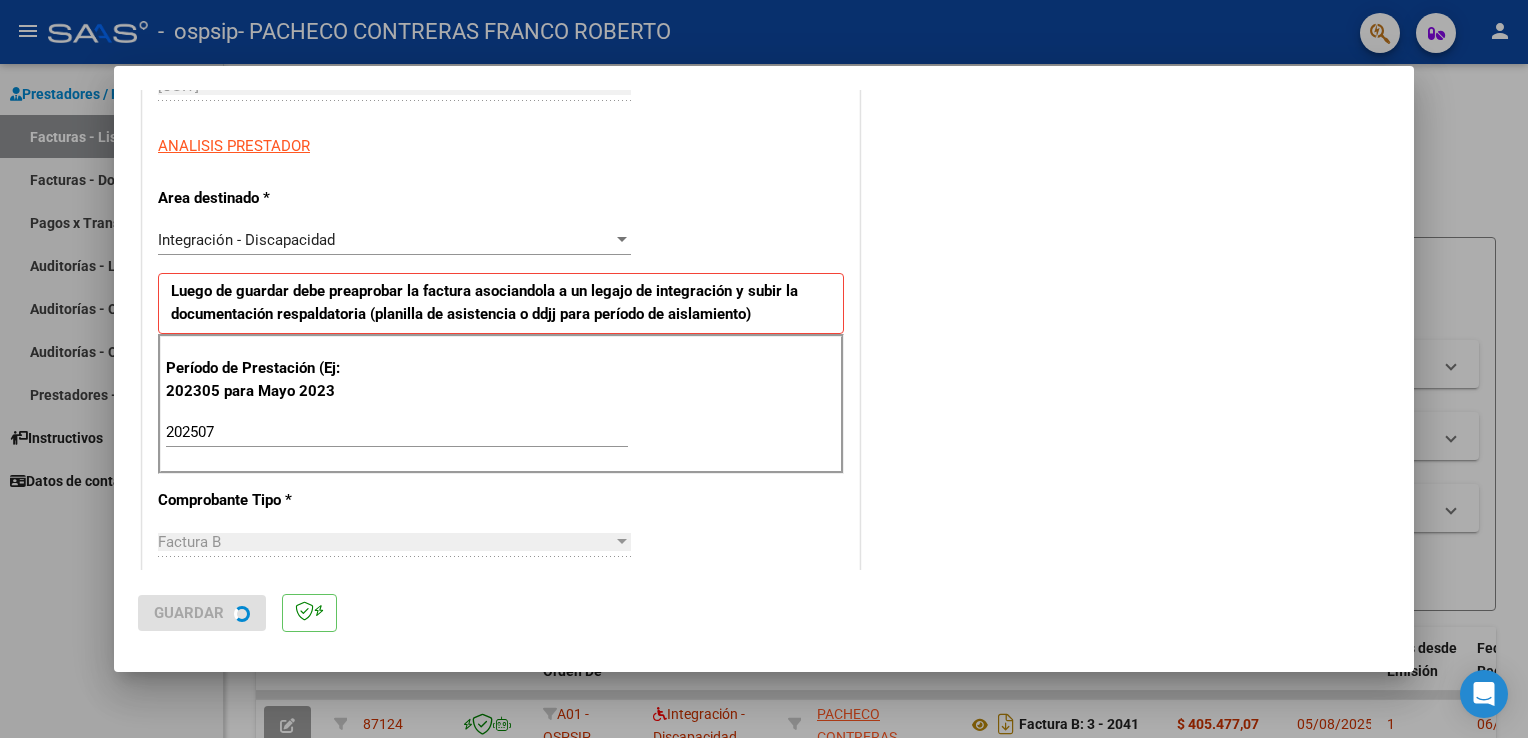 scroll, scrollTop: 0, scrollLeft: 0, axis: both 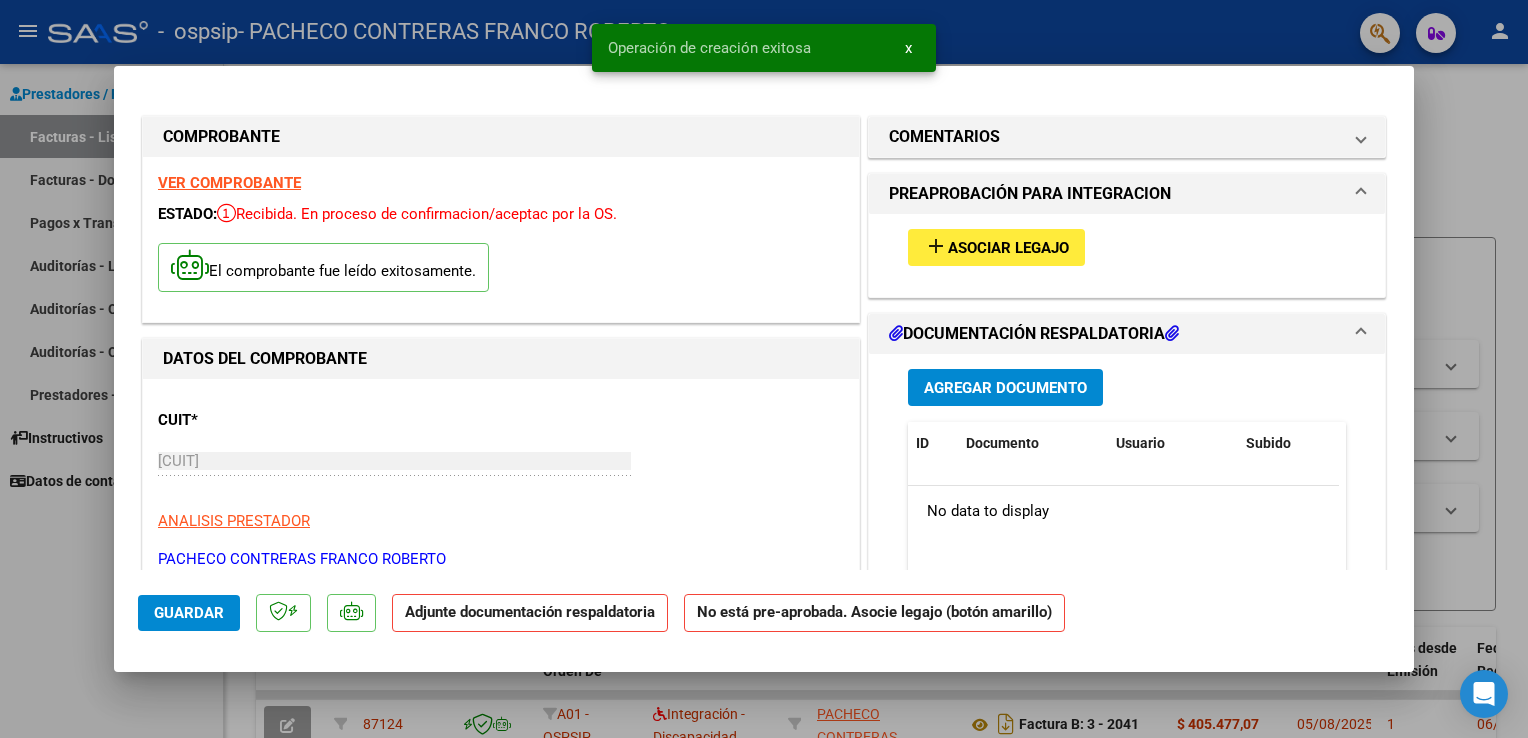 click on "add Asociar Legajo" at bounding box center [1127, 247] 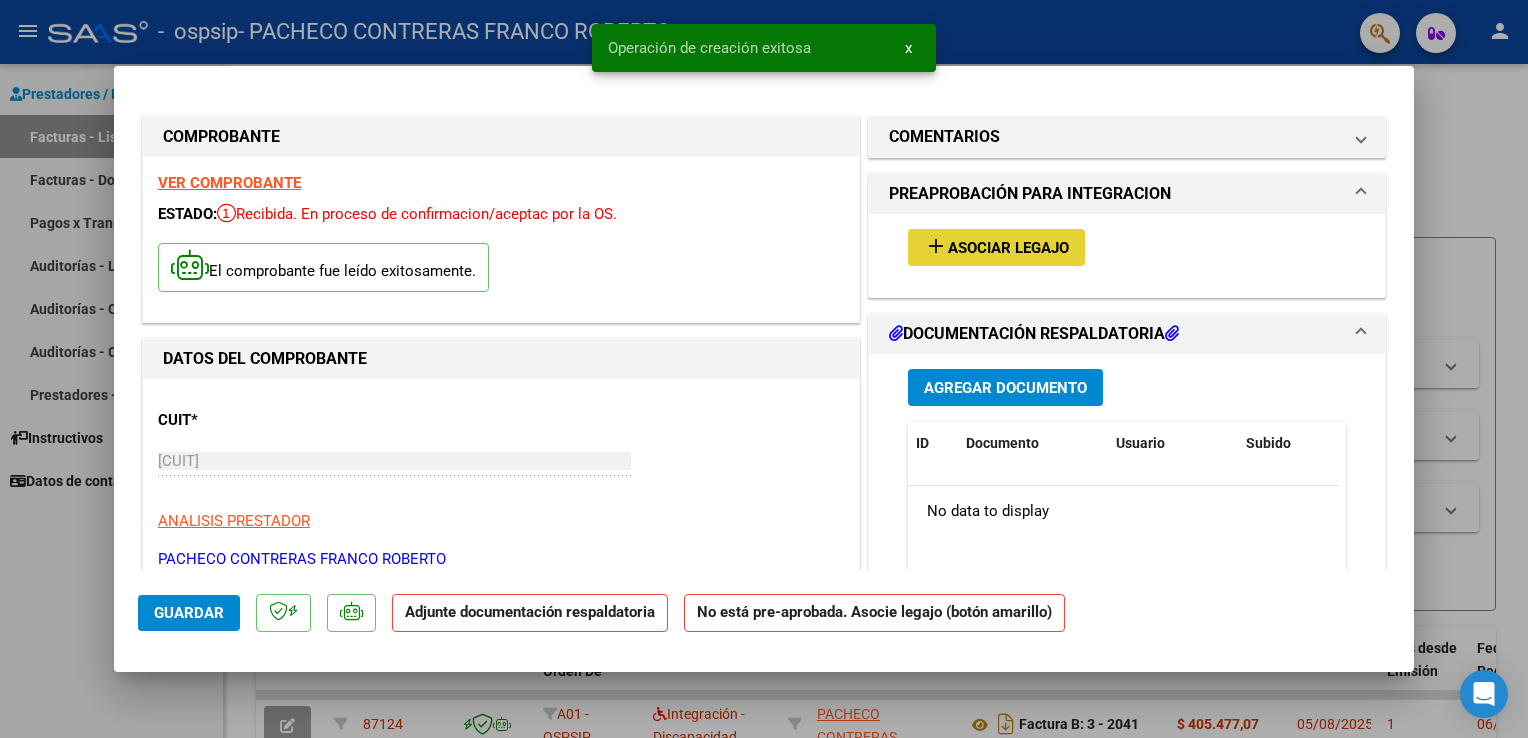 click on "add" at bounding box center (936, 246) 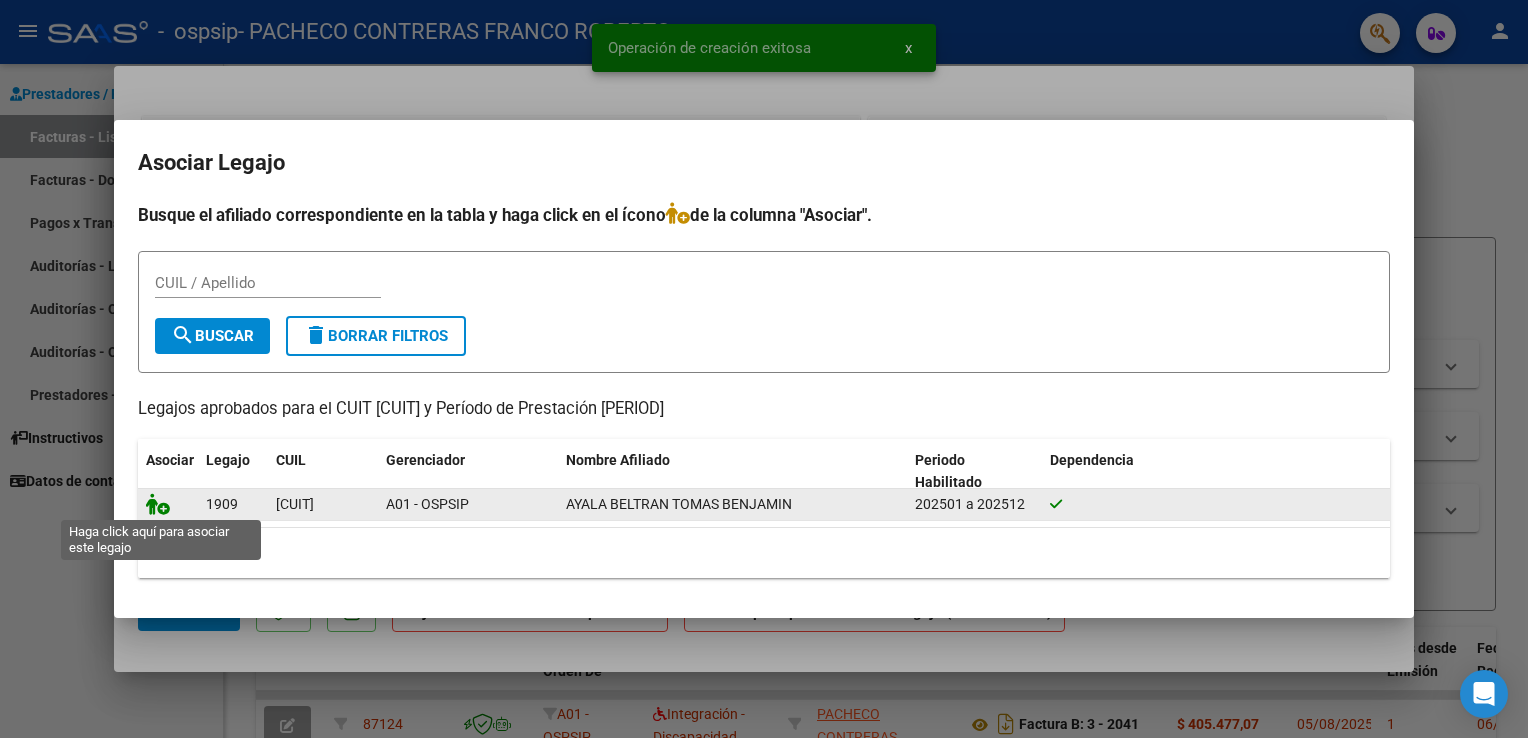 click 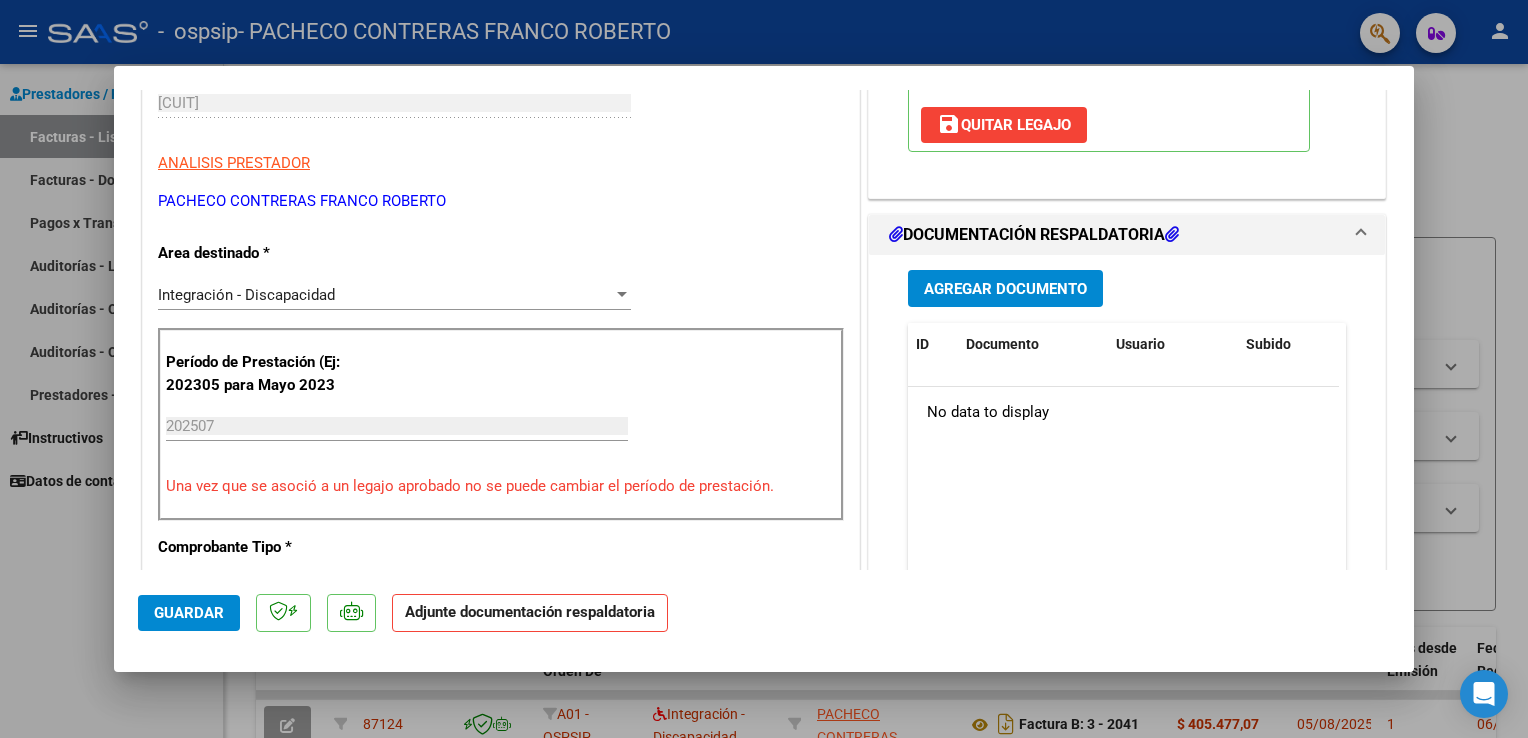 scroll, scrollTop: 378, scrollLeft: 0, axis: vertical 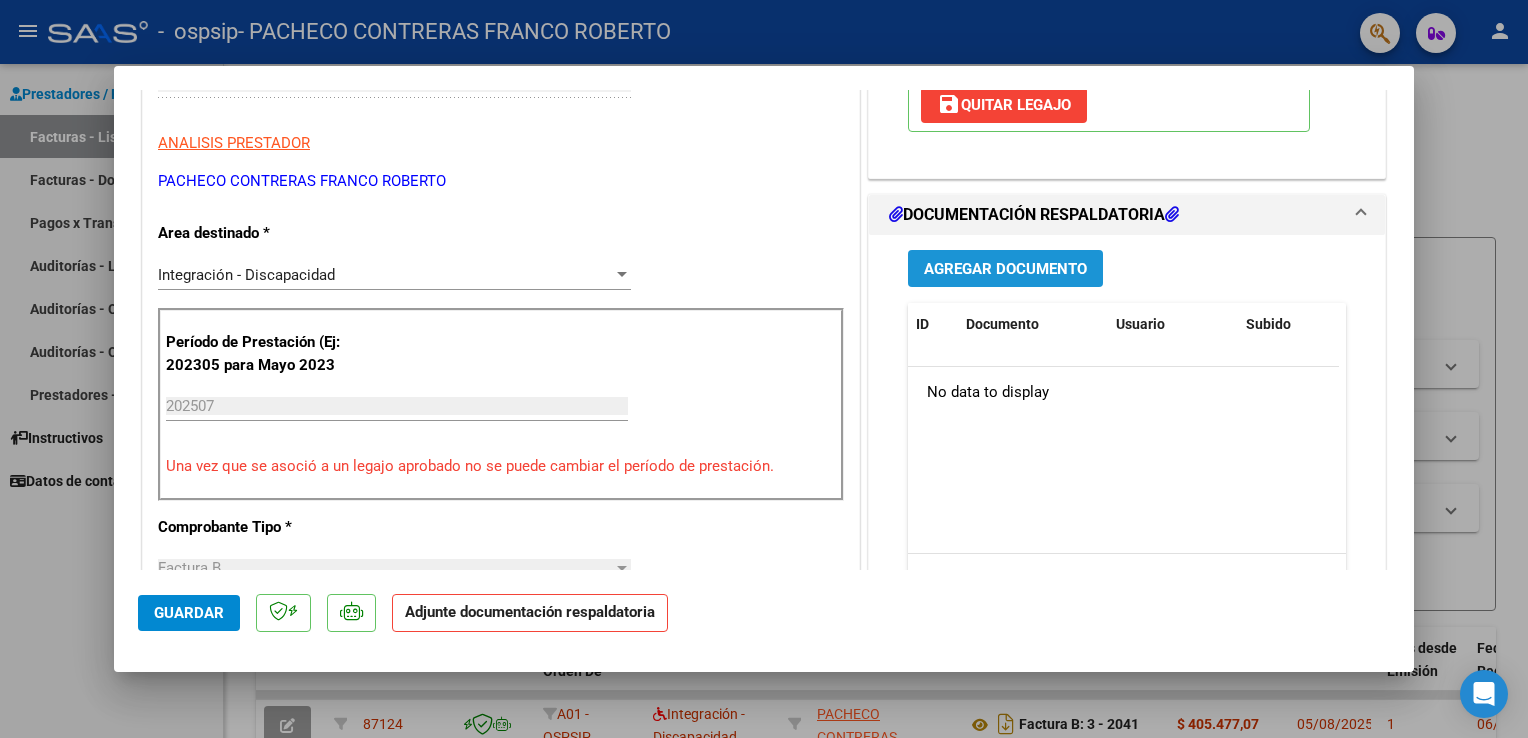 click on "Agregar Documento" at bounding box center [1005, 269] 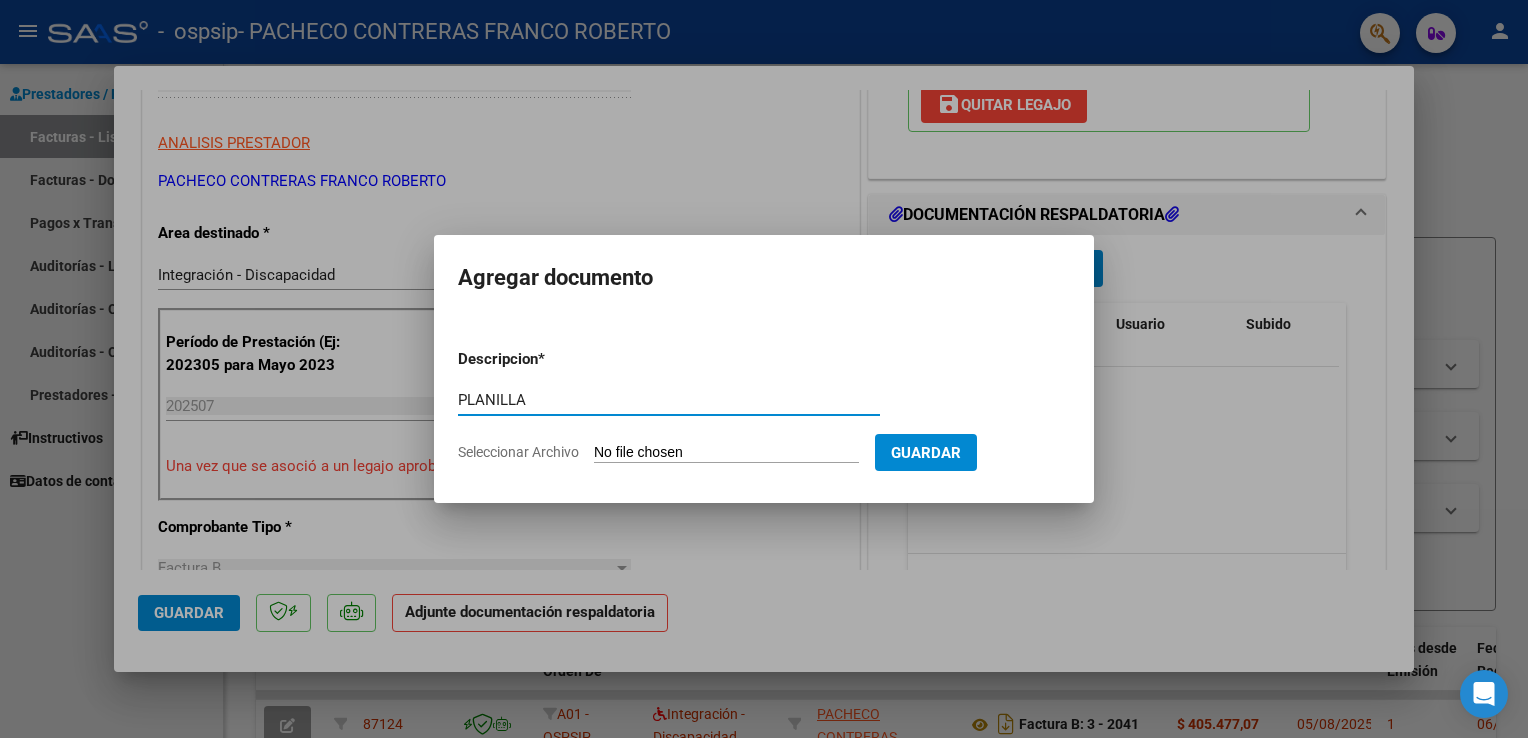 type on "PLANILLA" 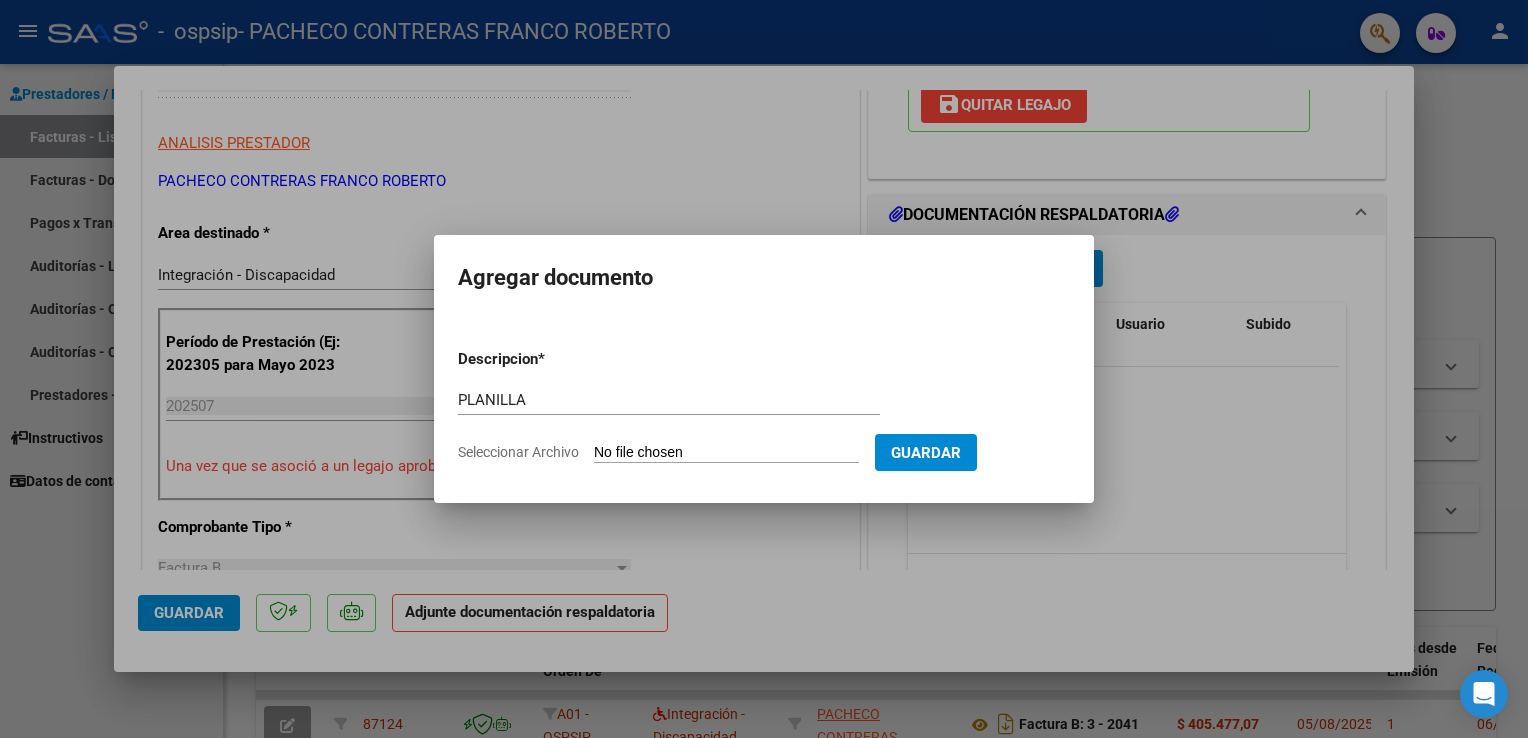 click on "Descripcion  *   PLANILLA Escriba aquí una descripcion  Seleccionar Archivo Guardar" at bounding box center [764, 406] 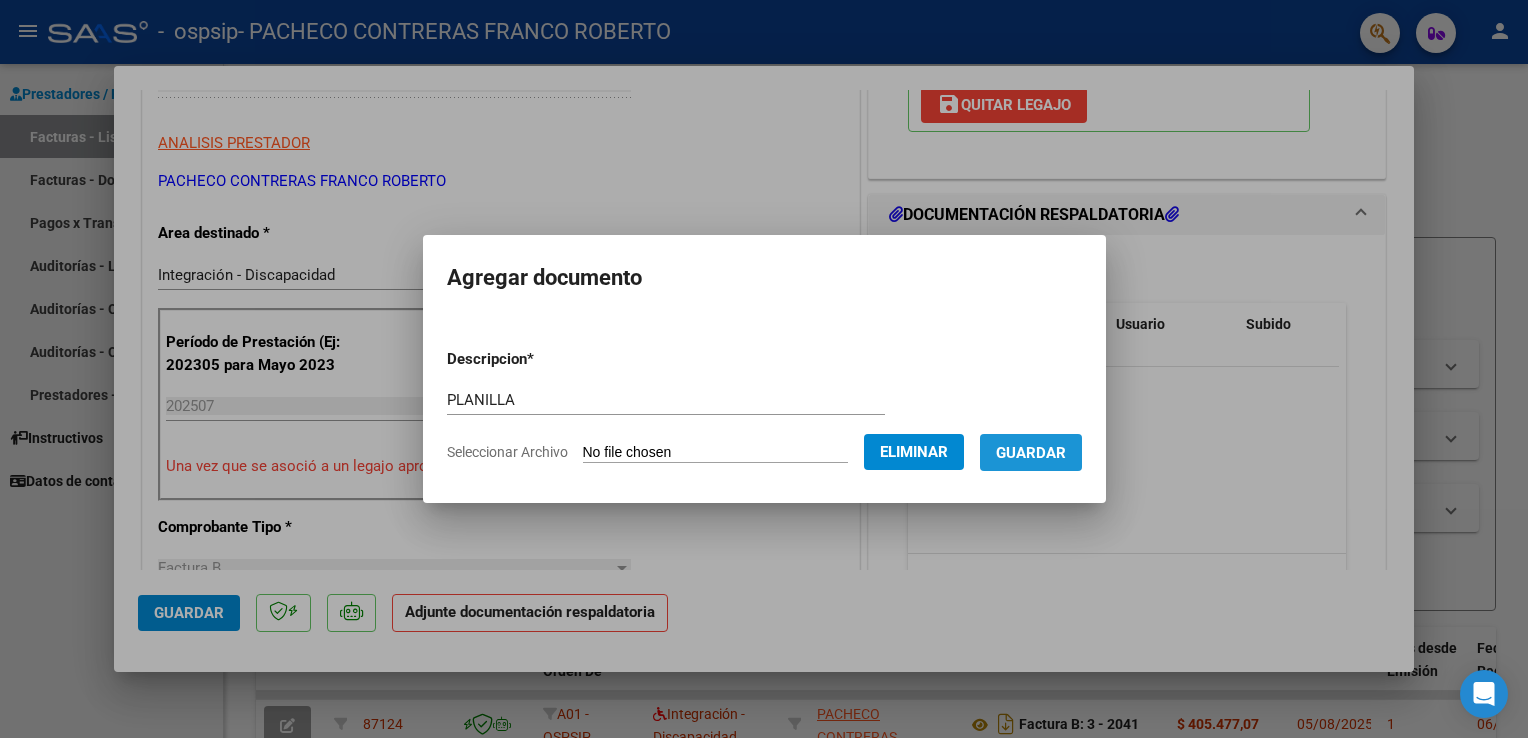 click on "Guardar" at bounding box center [1031, 453] 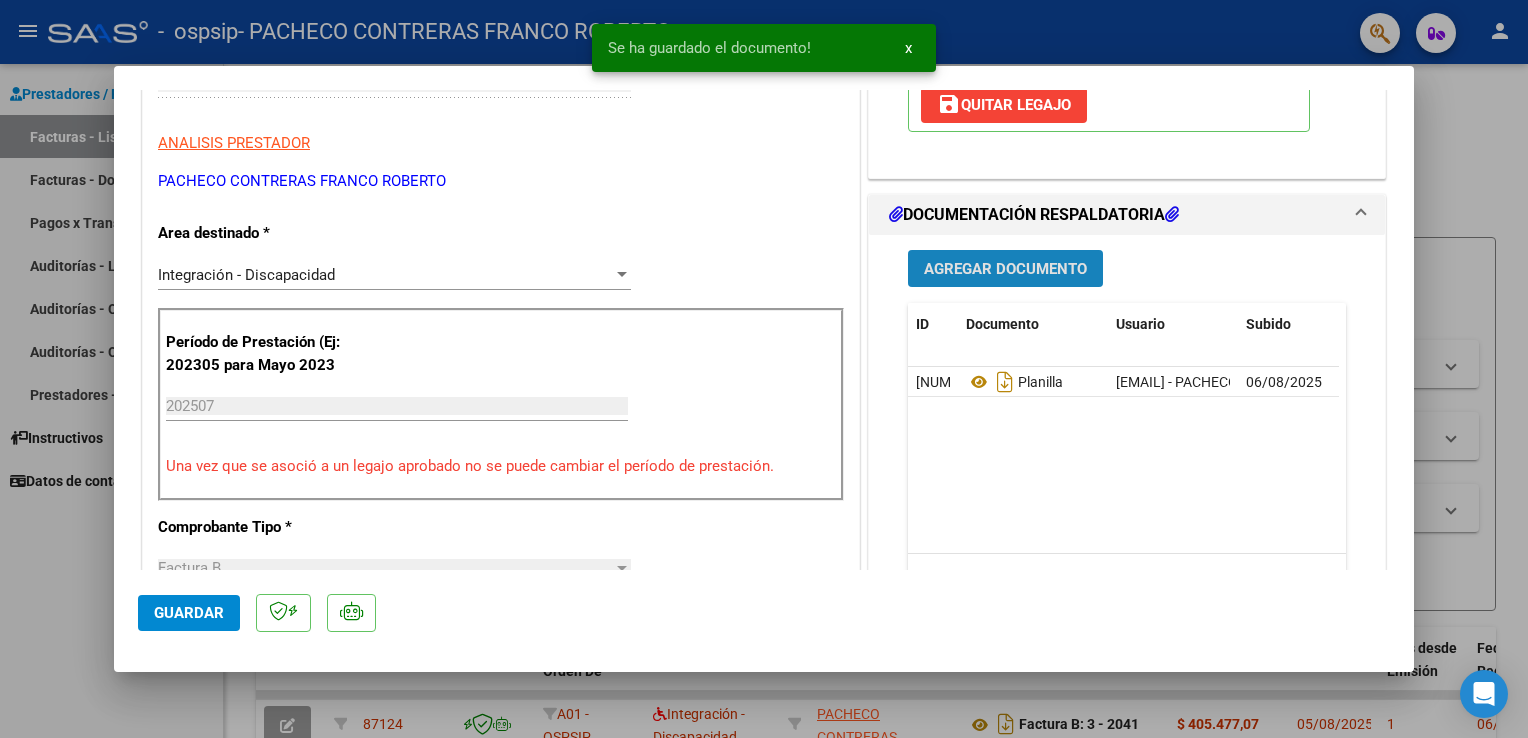 click on "Agregar Documento" at bounding box center (1005, 269) 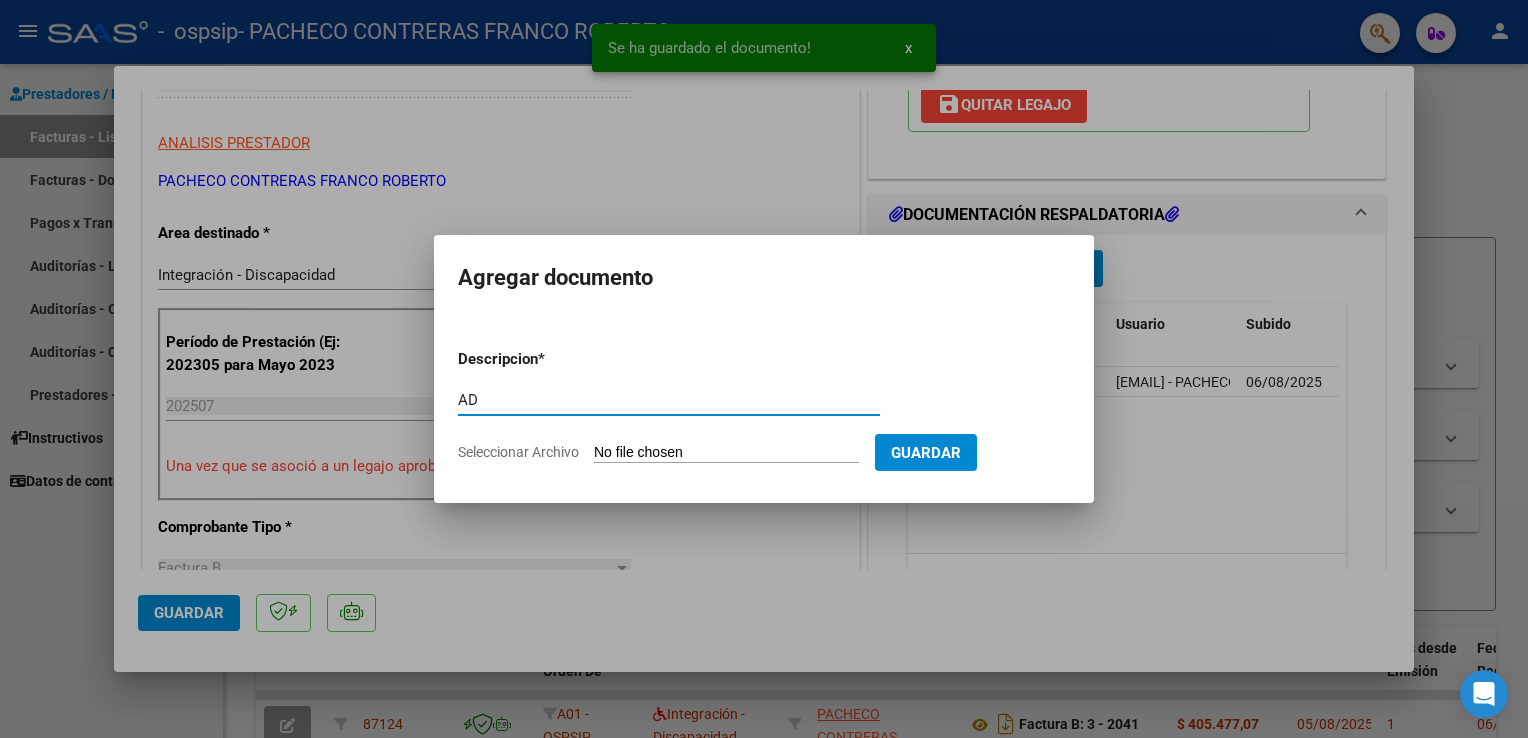 type on "AD" 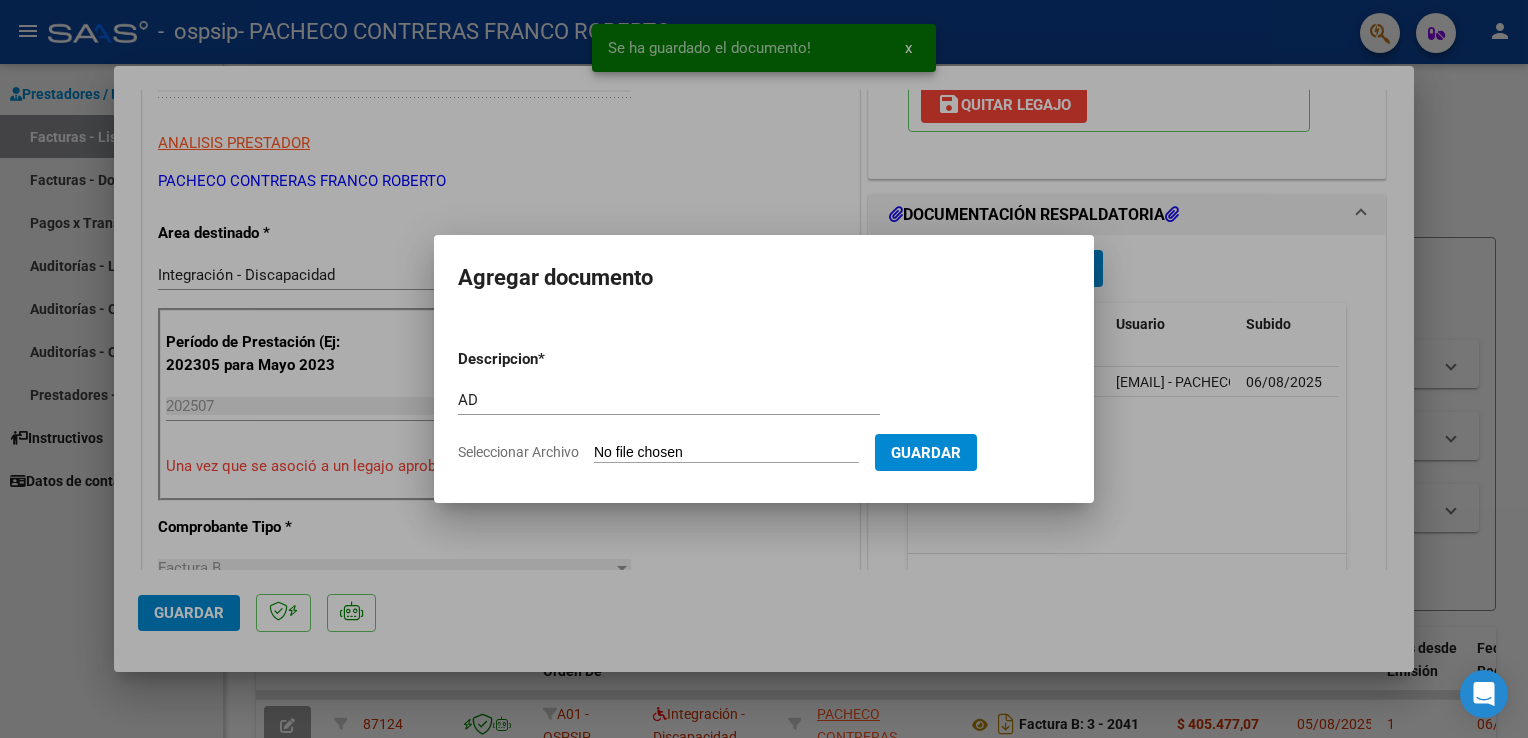 click on "Seleccionar Archivo" at bounding box center [726, 453] 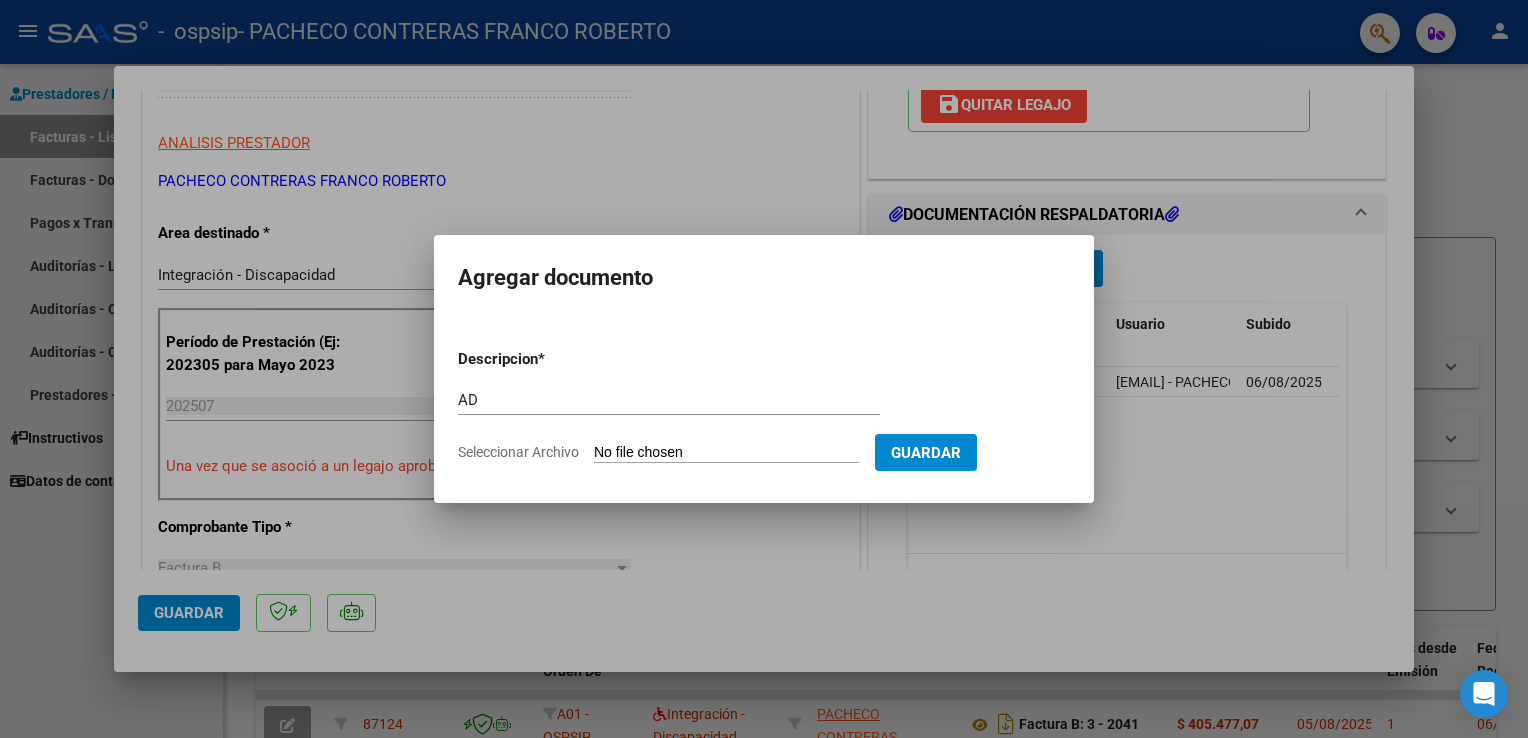 type on "C:\fakepath\[LAST] [LAST] TRANSP A ESCUELA AUTORIZACION [PERIOD] SEGUN RESOLUCION 360 22_firmado.pdf" 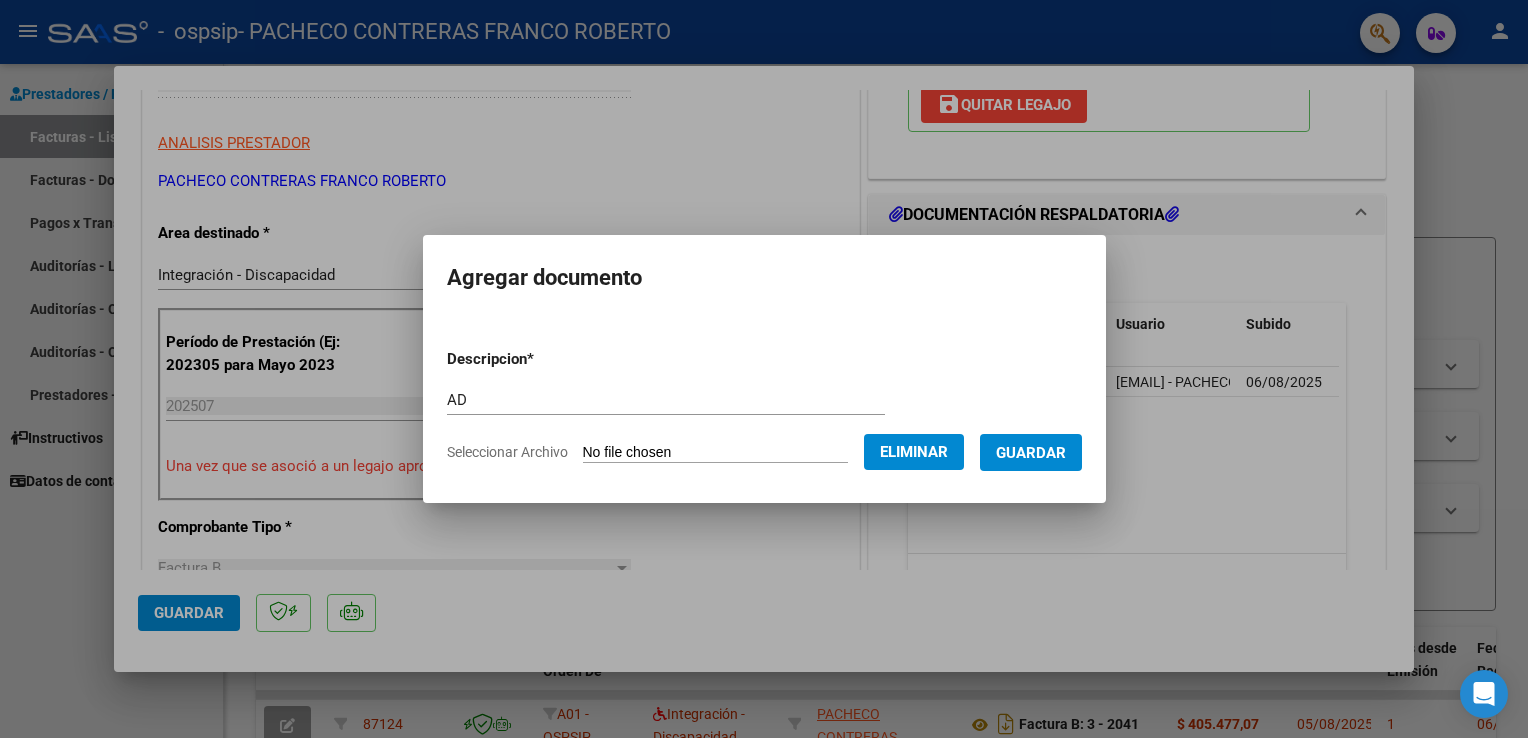 click on "Guardar" at bounding box center (1031, 453) 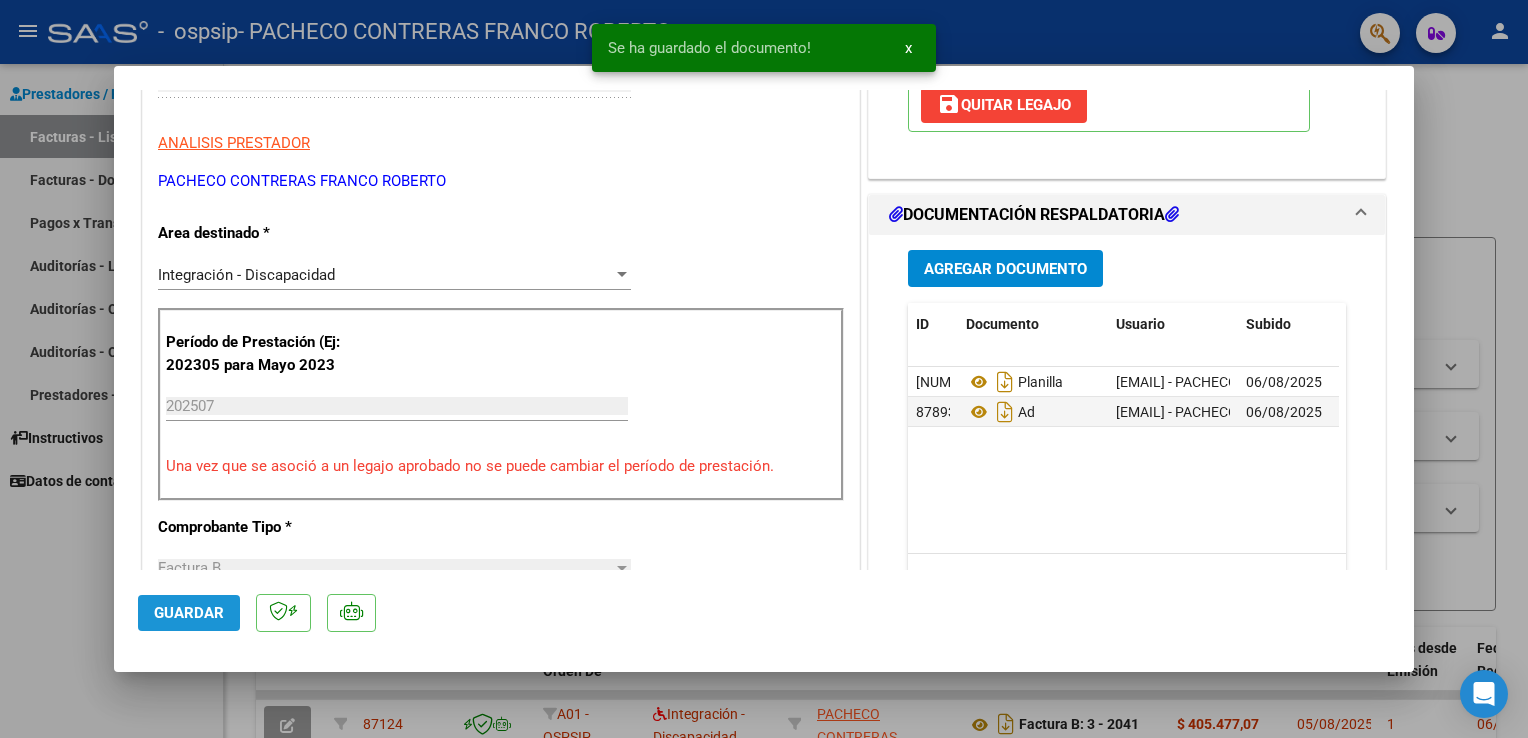 click on "Guardar" 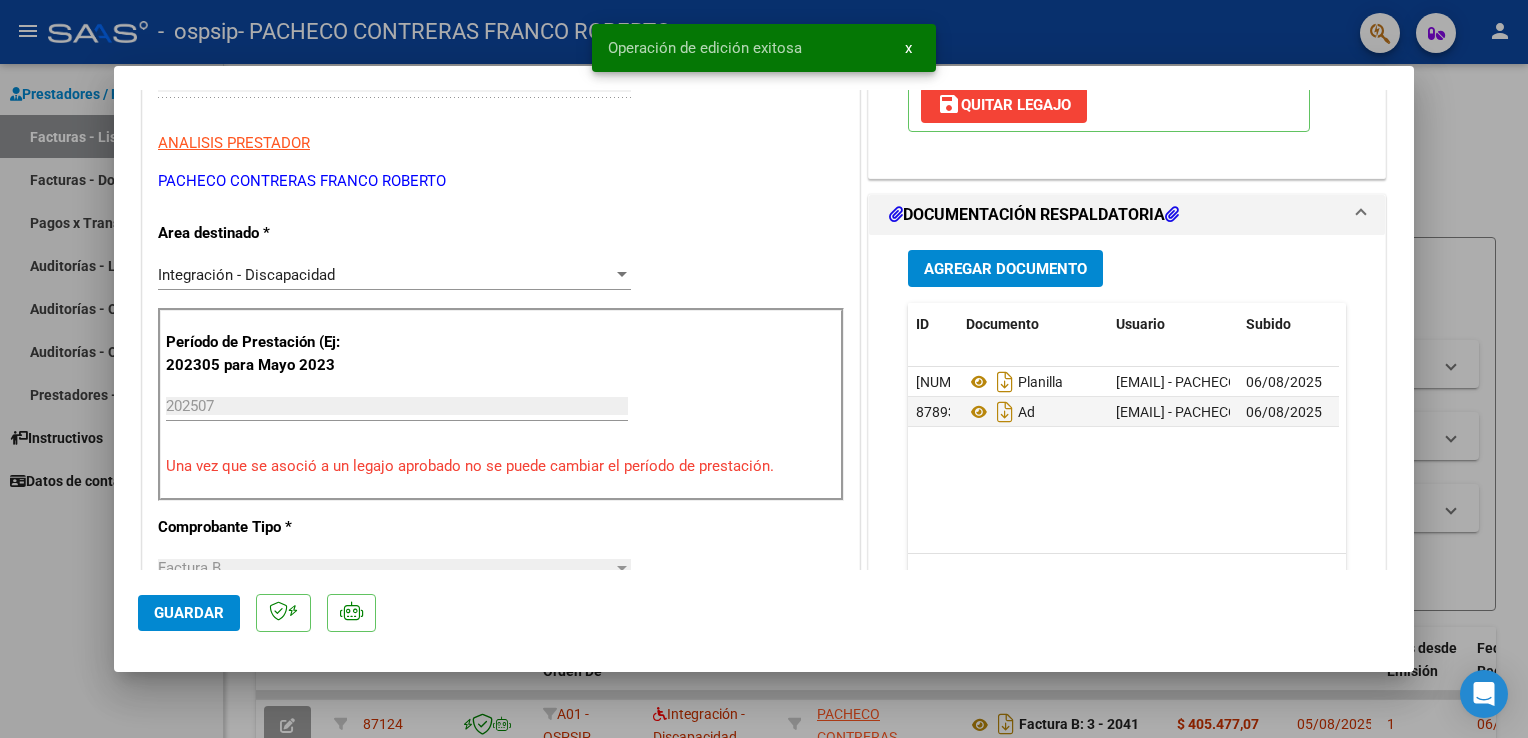 click on "menu -   ospsip   - PACHECO CONTRERAS FRANCO ROBERTO person    Prestadores / Proveedores Facturas - Listado/Carga Facturas - Documentación Pagos x Transferencia Auditorías - Listado Auditorías - Comentarios Auditorías - Cambios Área Prestadores - Listado    Instructivos    Datos de contacto  Video tutorial   PRESTADORES -> Listado de CPBTs Emitidos por Prestadores / Proveedores (alt+q)
cloud_download  CSV  cloud_download  EXCEL  cloud_download  Estandar   Descarga Masiva
Filtros Id Area Area Todos Confirmado   Mostrar totalizadores   FILTROS DEL COMPROBANTE  Comprobante Tipo Comprobante Tipo Start date – End date Fec. Comprobante Desde / Hasta Días Emisión Desde(cant. días) Días Emisión Hasta(cant. días) CUIT / Razón Social Pto. Venta Nro. Comprobante Código SSS CAE Válido CAE Válido Todos Cargado Módulo Hosp. Todos Tiene facturacion Apócrifa Hospital Refes  FILTROS DE INTEGRACION  Período De Prestación Campos del Archivo de Rendición Devuelto x SSS (dr_envio) Todos –" at bounding box center (764, 369) 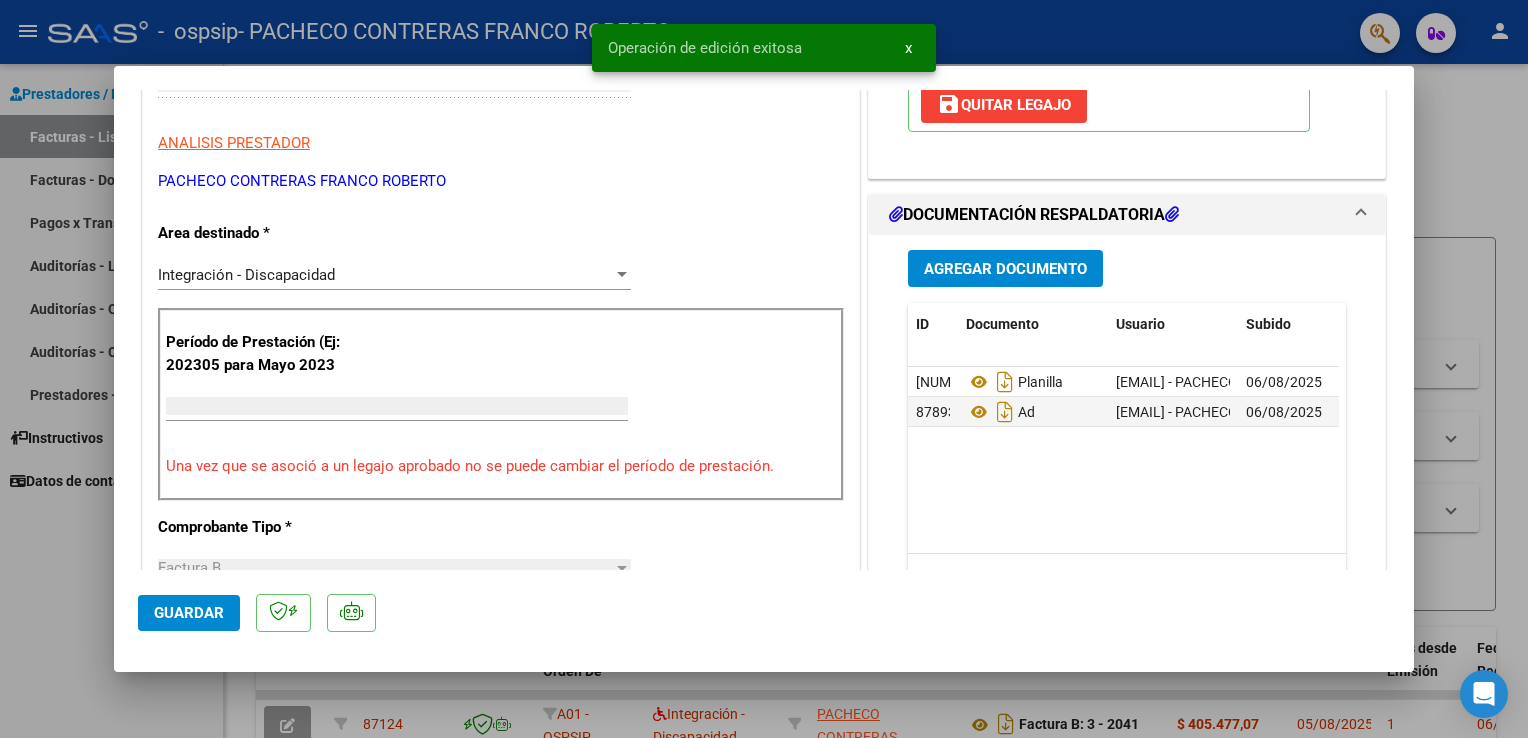 scroll, scrollTop: 317, scrollLeft: 0, axis: vertical 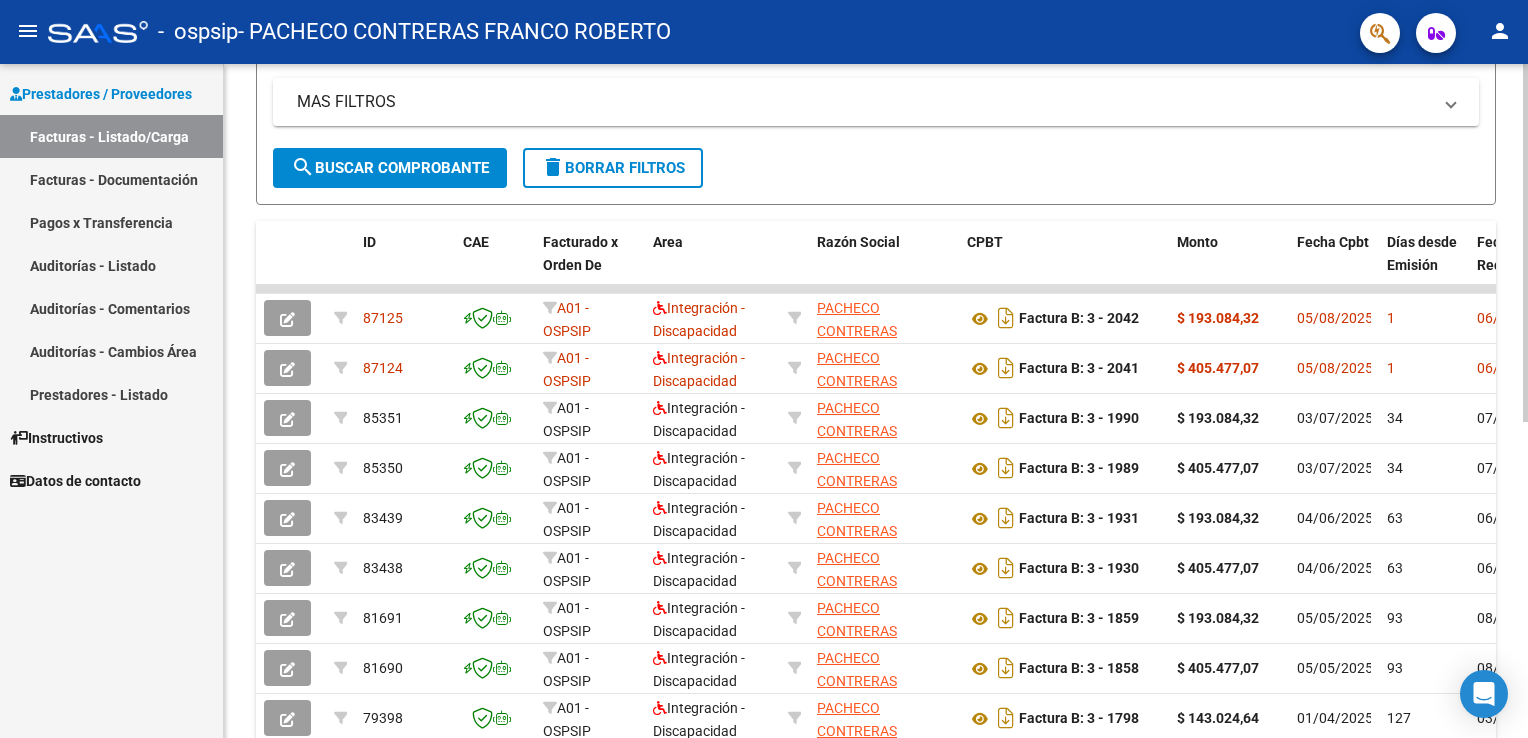 click on "menu -   ospsip   - PACHECO CONTRERAS FRANCO ROBERTO person    Prestadores / Proveedores Facturas - Listado/Carga Facturas - Documentación Pagos x Transferencia Auditorías - Listado Auditorías - Comentarios Auditorías - Cambios Área Prestadores - Listado    Instructivos    Datos de contacto  Video tutorial   PRESTADORES -> Listado de CPBTs Emitidos por Prestadores / Proveedores (alt+q)   Cargar Comprobante
cloud_download  CSV  cloud_download  EXCEL  cloud_download  Estandar   Descarga Masiva
Filtros Id Area Area Todos Confirmado   Mostrar totalizadores   FILTROS DEL COMPROBANTE  Comprobante Tipo Comprobante Tipo Start date – End date Fec. Comprobante Desde / Hasta Días Emisión Desde(cant. días) Días Emisión Hasta(cant. días) CUIT / Razón Social Pto. Venta Nro. Comprobante Código SSS CAE Válido CAE Válido Todos Cargado Módulo Hosp. Todos Tiene facturacion Apócrifa Hospital Refes  FILTROS DE INTEGRACION  Período De Prestación Todos Rendido x SSS (dr_envio) Tipo de Registro" at bounding box center [764, 369] 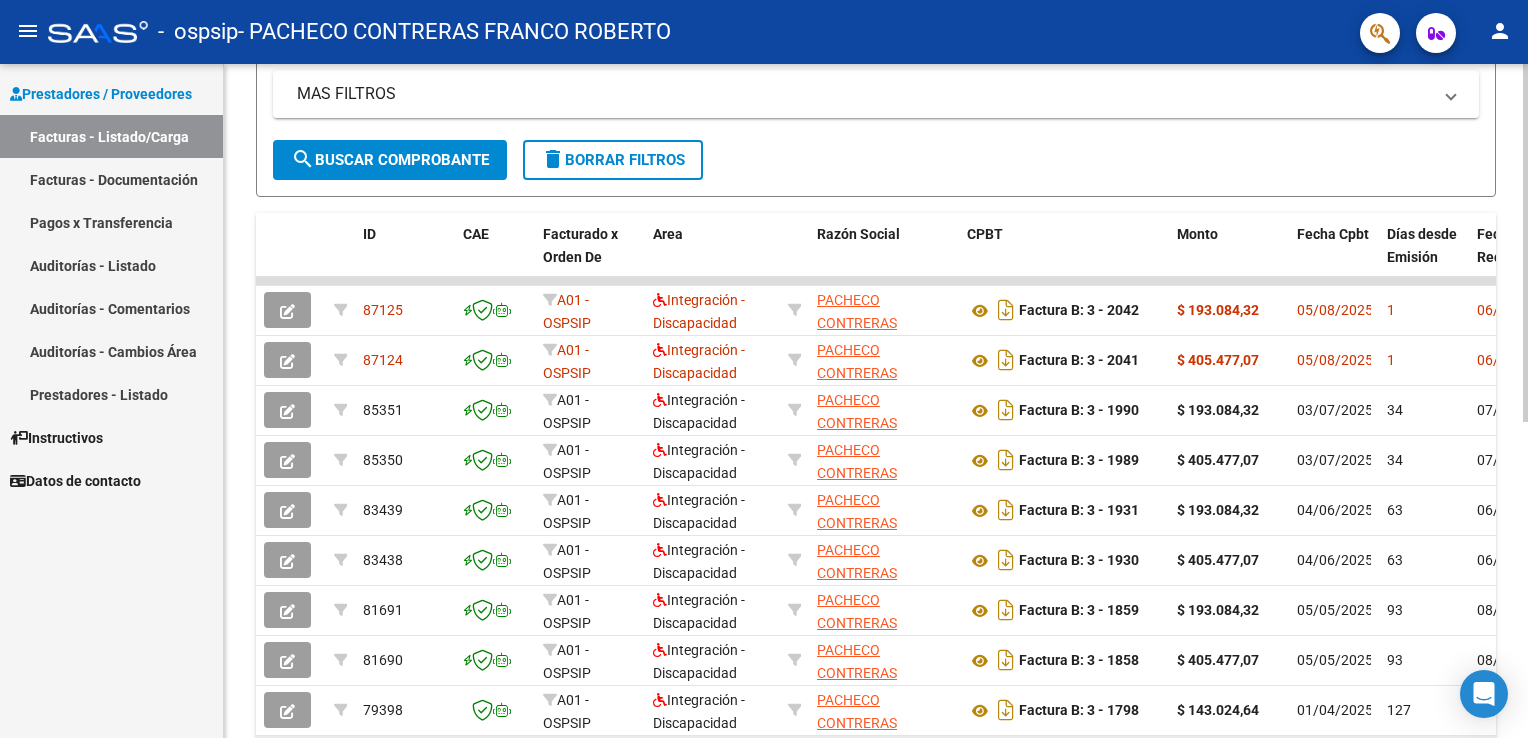 click on "$ 405.477,07" 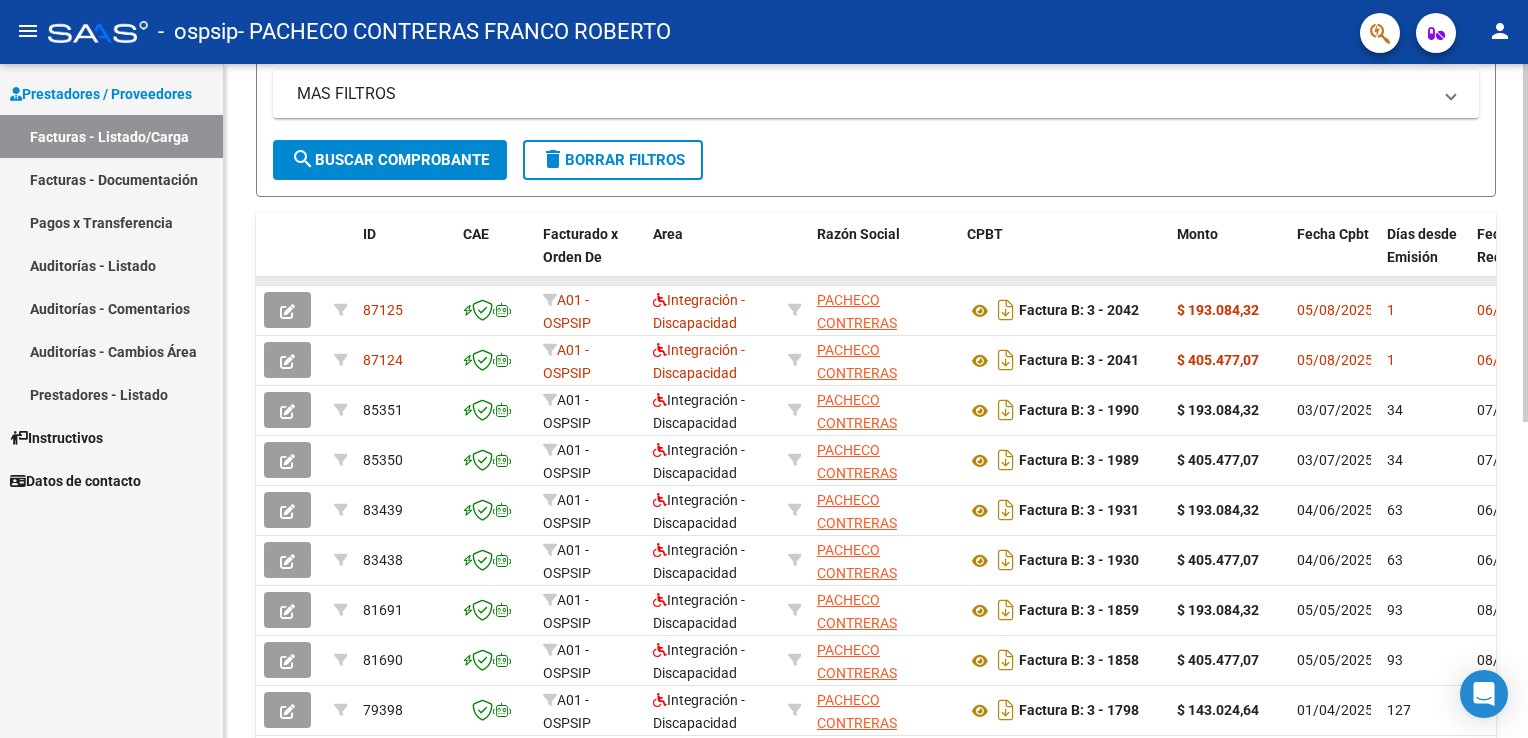 drag, startPoint x: 1100, startPoint y: 276, endPoint x: 1392, endPoint y: 282, distance: 292.06165 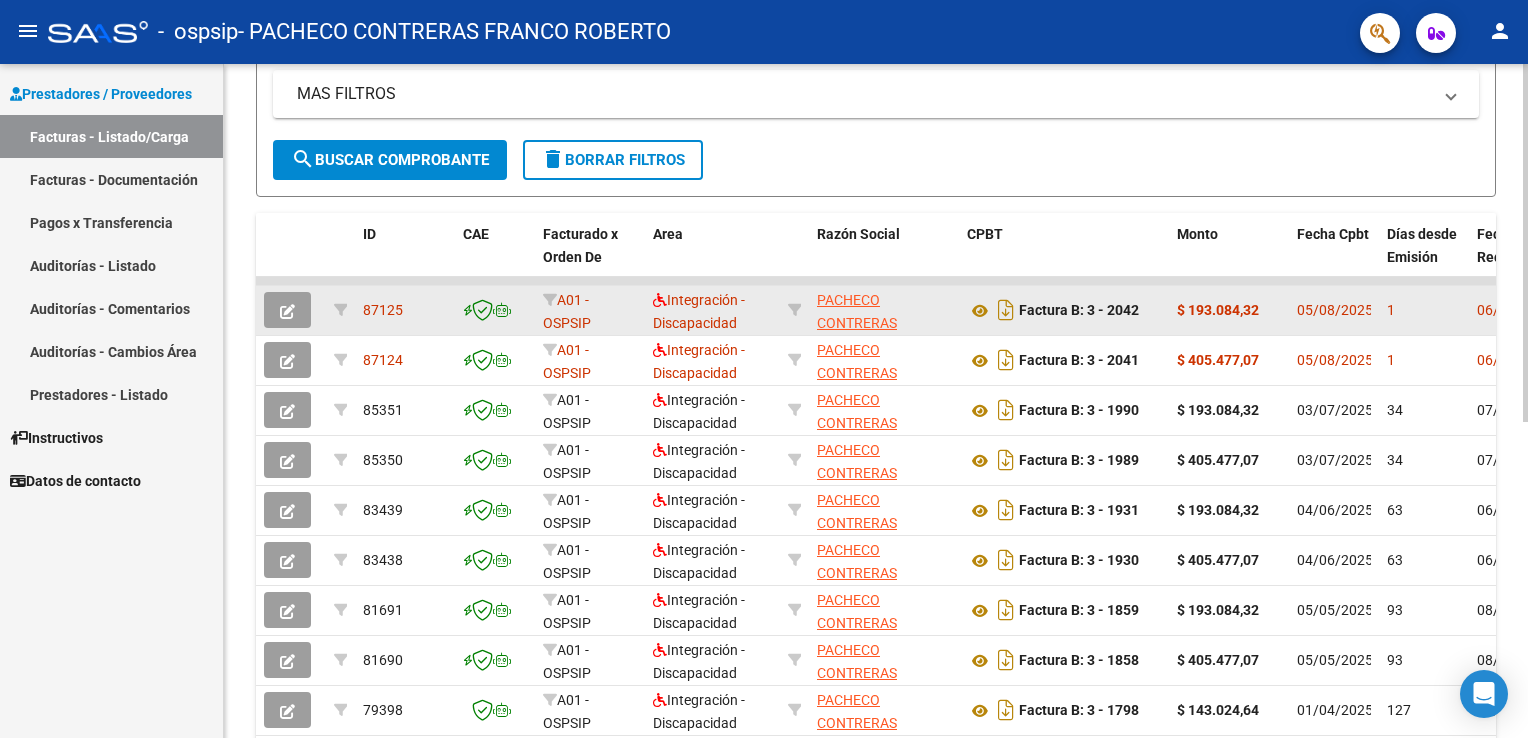 drag, startPoint x: 1392, startPoint y: 282, endPoint x: 1184, endPoint y: 296, distance: 208.47063 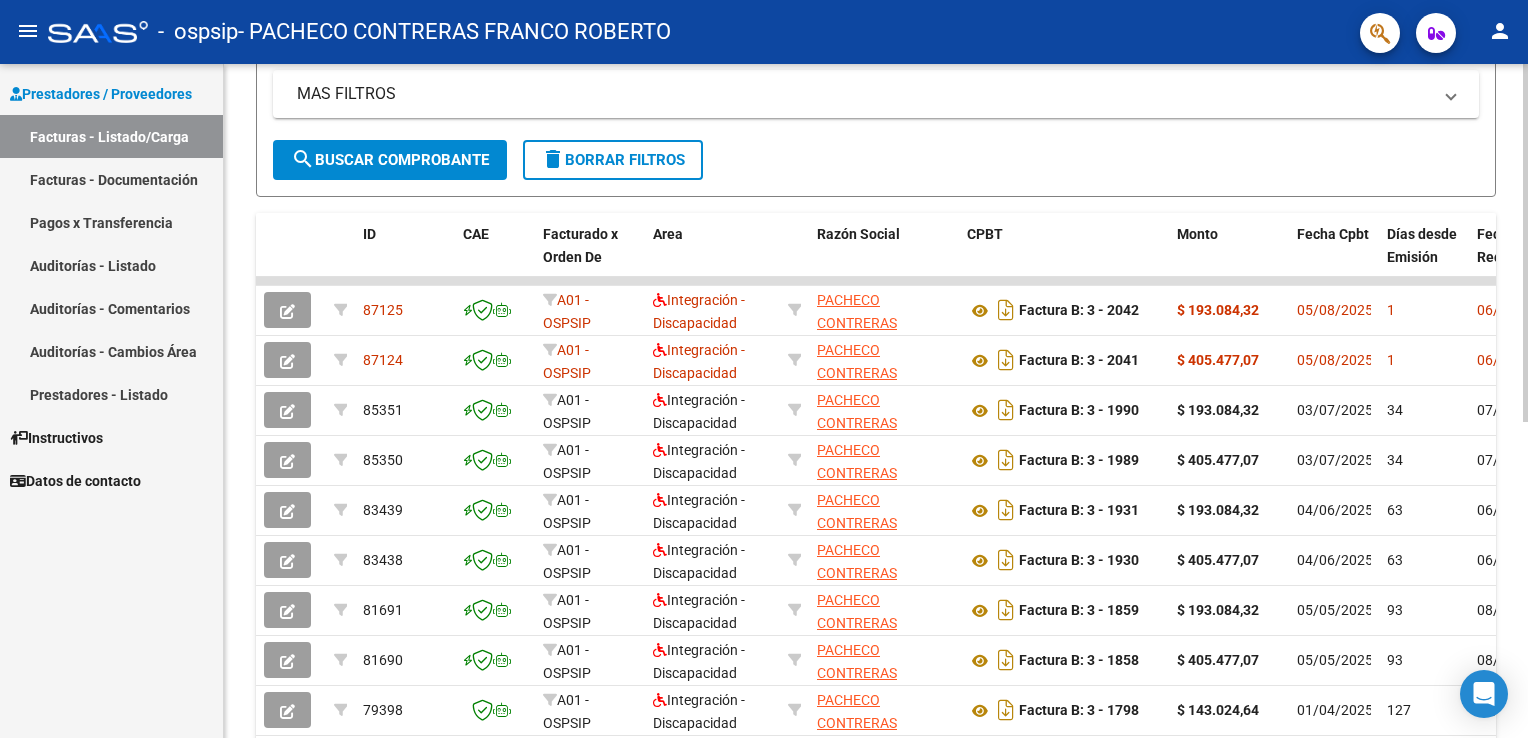 scroll, scrollTop: 595, scrollLeft: 0, axis: vertical 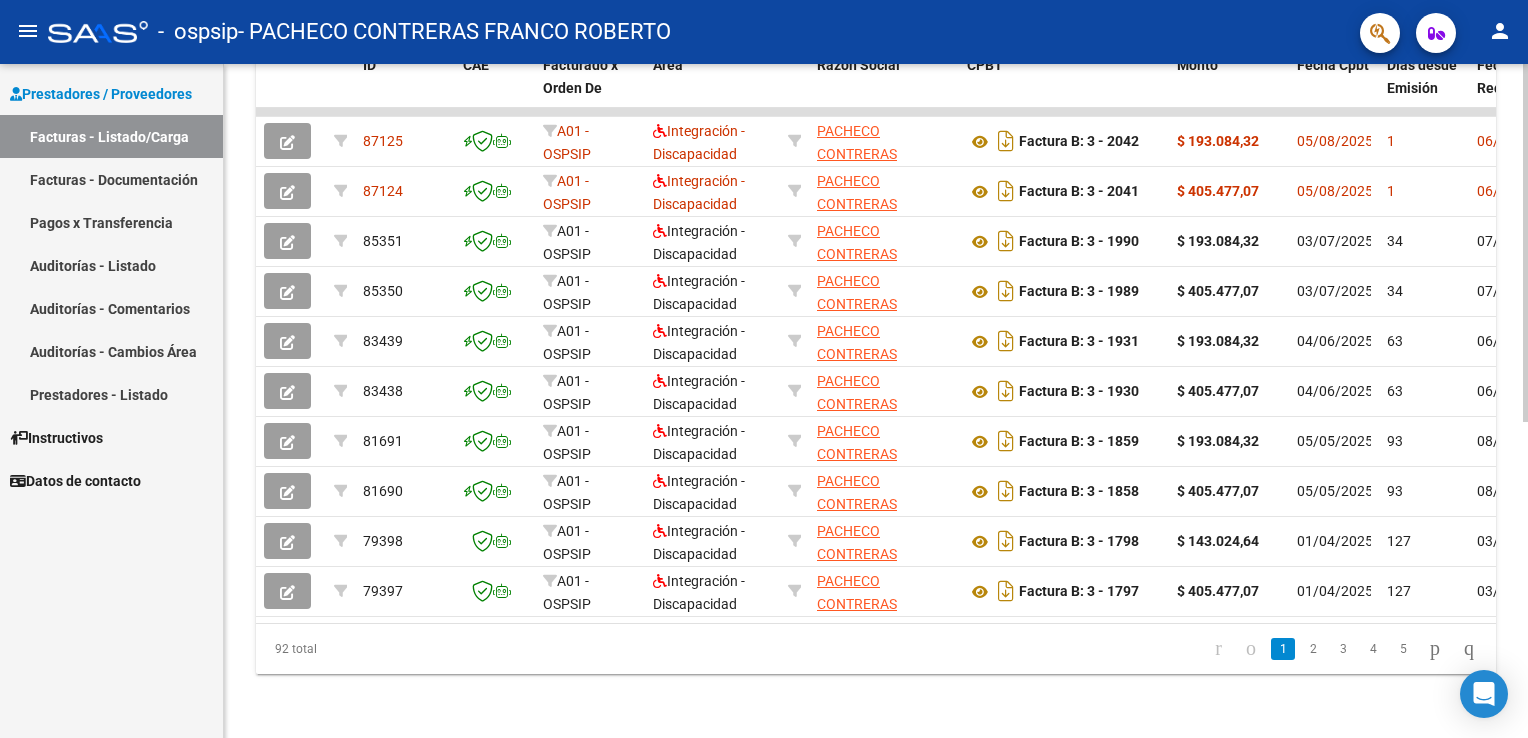 click on "menu -   ospsip   - PACHECO CONTRERAS FRANCO ROBERTO person    Prestadores / Proveedores Facturas - Listado/Carga Facturas - Documentación Pagos x Transferencia Auditorías - Listado Auditorías - Comentarios Auditorías - Cambios Área Prestadores - Listado    Instructivos    Datos de contacto  Video tutorial   PRESTADORES -> Listado de CPBTs Emitidos por Prestadores / Proveedores (alt+q)   Cargar Comprobante
cloud_download  CSV  cloud_download  EXCEL  cloud_download  Estandar   Descarga Masiva
Filtros Id Area Area Todos Confirmado   Mostrar totalizadores   FILTROS DEL COMPROBANTE  Comprobante Tipo Comprobante Tipo Start date – End date Fec. Comprobante Desde / Hasta Días Emisión Desde(cant. días) Días Emisión Hasta(cant. días) CUIT / Razón Social Pto. Venta Nro. Comprobante Código SSS CAE Válido CAE Válido Todos Cargado Módulo Hosp. Todos Tiene facturacion Apócrifa Hospital Refes  FILTROS DE INTEGRACION  Período De Prestación Todos Rendido x SSS (dr_envio) Tipo de Registro" at bounding box center (764, 369) 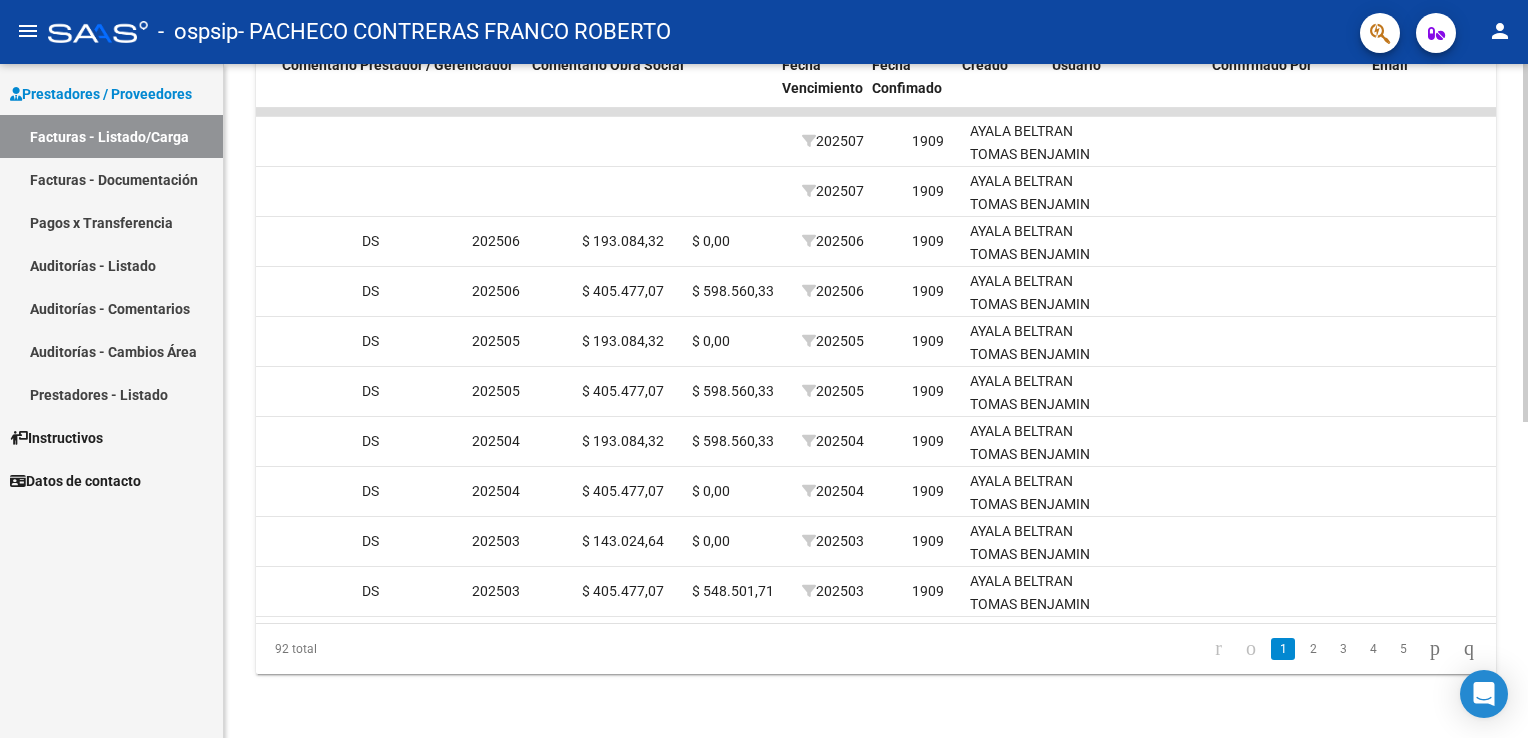 scroll, scrollTop: 0, scrollLeft: 2976, axis: horizontal 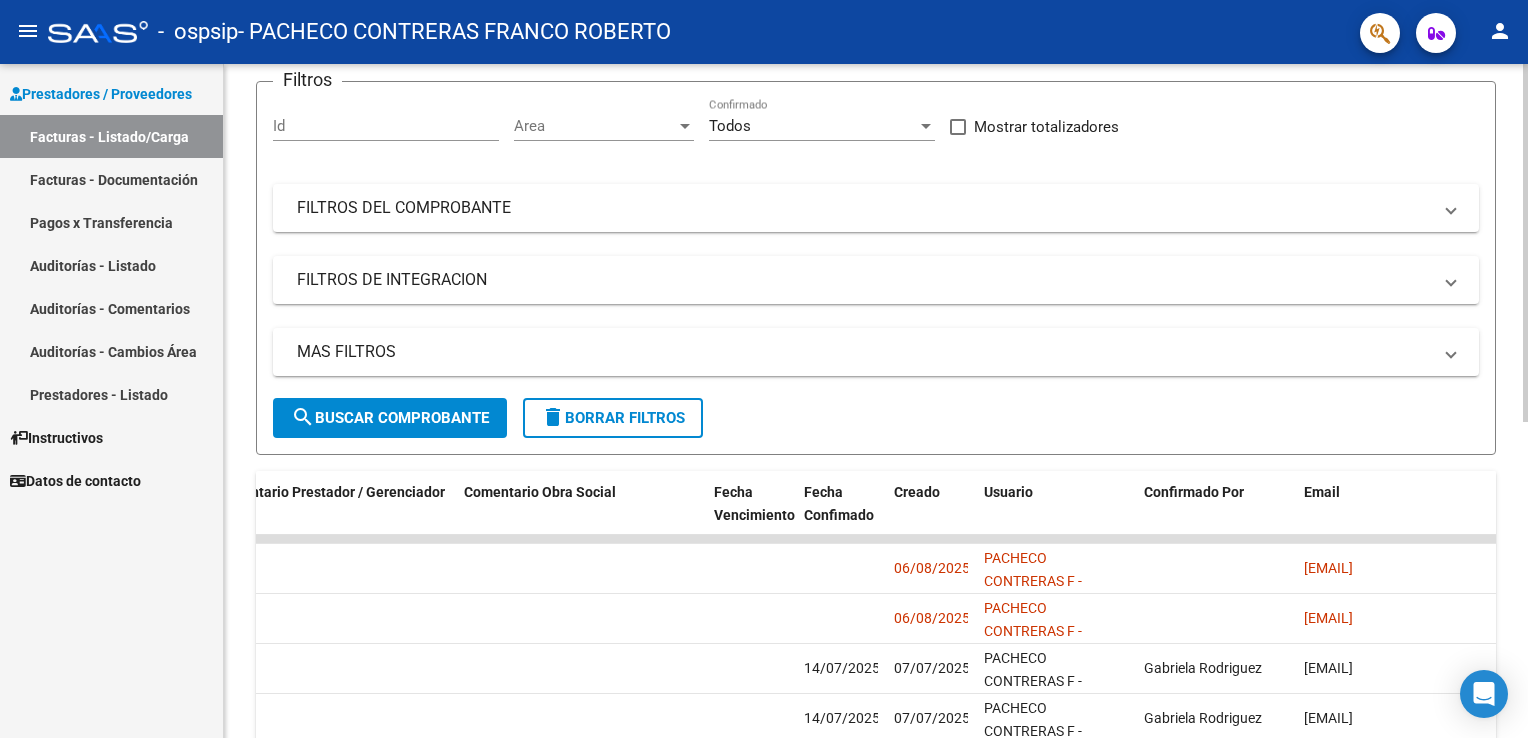 click on "menu -   ospsip   - PACHECO CONTRERAS FRANCO ROBERTO person    Prestadores / Proveedores Facturas - Listado/Carga Facturas - Documentación Pagos x Transferencia Auditorías - Listado Auditorías - Comentarios Auditorías - Cambios Área Prestadores - Listado    Instructivos    Datos de contacto  Video tutorial   PRESTADORES -> Listado de CPBTs Emitidos por Prestadores / Proveedores (alt+q)   Cargar Comprobante
cloud_download  CSV  cloud_download  EXCEL  cloud_download  Estandar   Descarga Masiva
Filtros Id Area Area Todos Confirmado   Mostrar totalizadores   FILTROS DEL COMPROBANTE  Comprobante Tipo Comprobante Tipo Start date – End date Fec. Comprobante Desde / Hasta Días Emisión Desde(cant. días) Días Emisión Hasta(cant. días) CUIT / Razón Social Pto. Venta Nro. Comprobante Código SSS CAE Válido CAE Válido Todos Cargado Módulo Hosp. Todos Tiene facturacion Apócrifa Hospital Refes  FILTROS DE INTEGRACION  Período De Prestación Todos Rendido x SSS (dr_envio) Tipo de Registro" at bounding box center [764, 369] 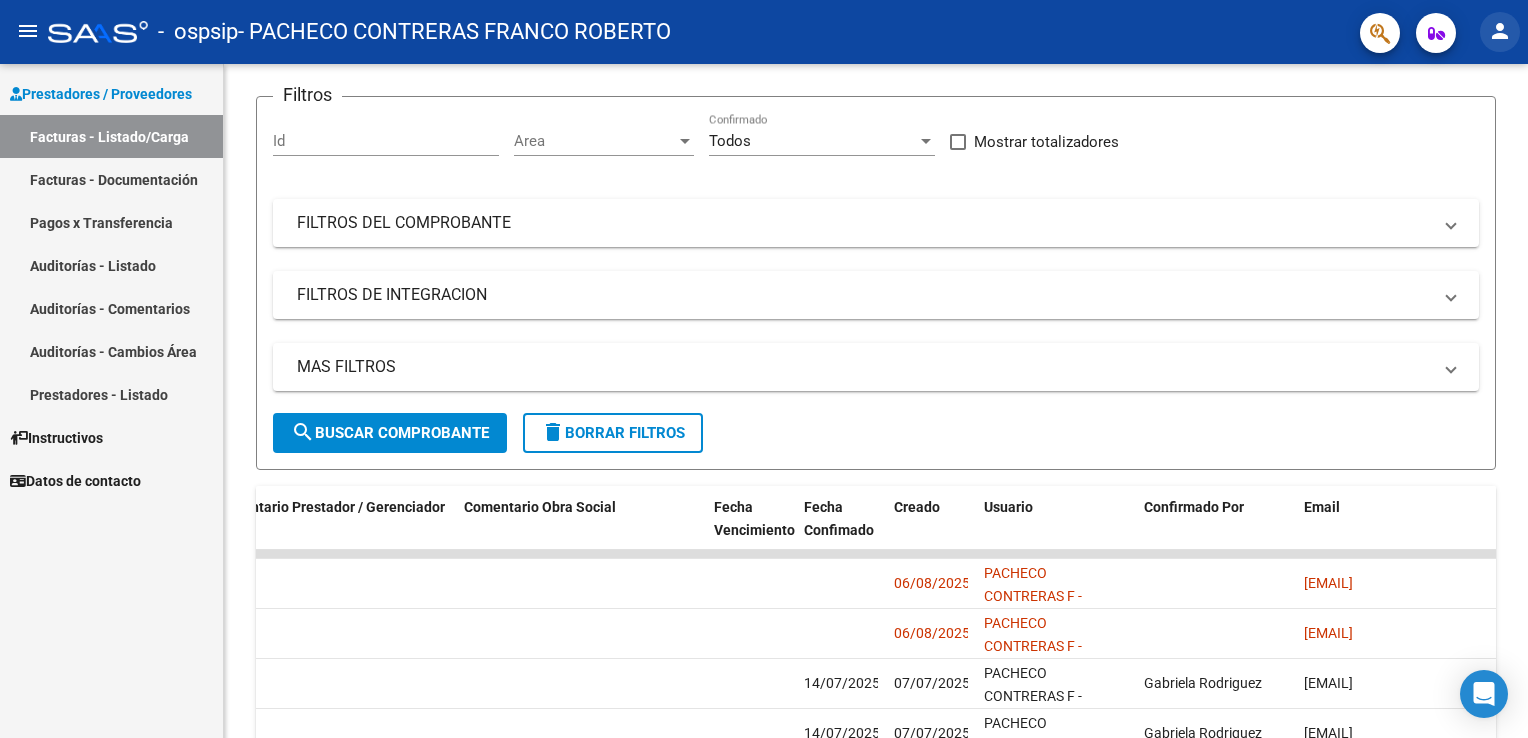 click on "person" 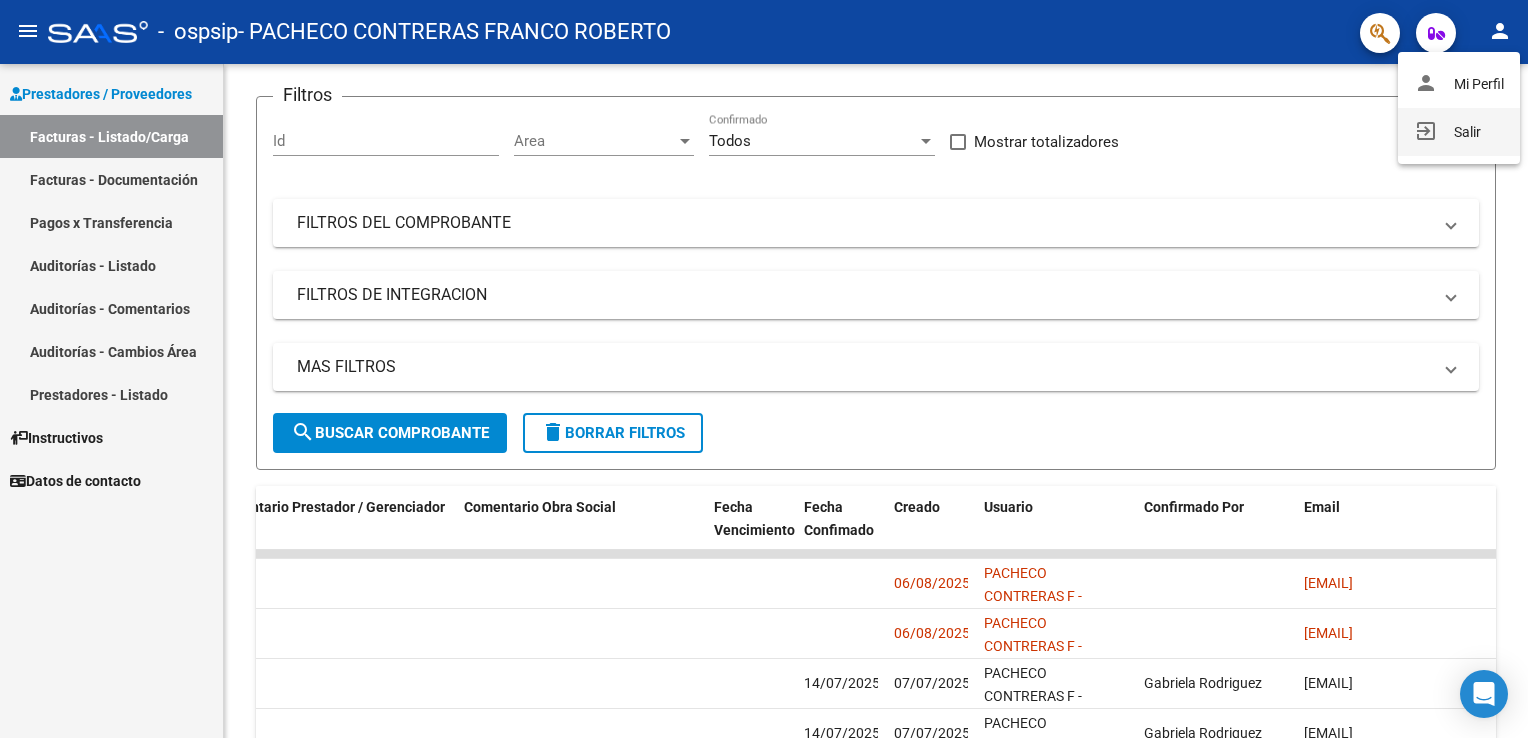 click on "exit_to_app  Salir" at bounding box center (1459, 132) 